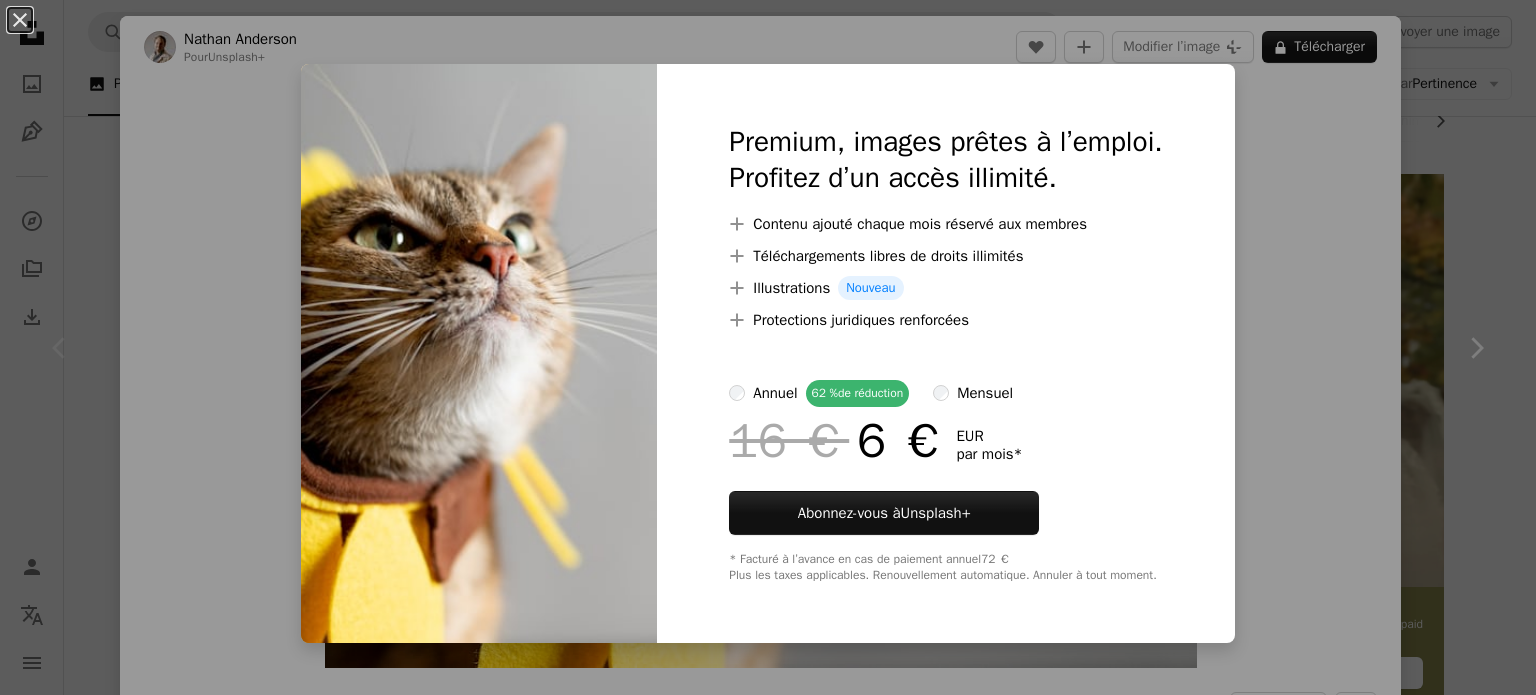 scroll, scrollTop: 100, scrollLeft: 0, axis: vertical 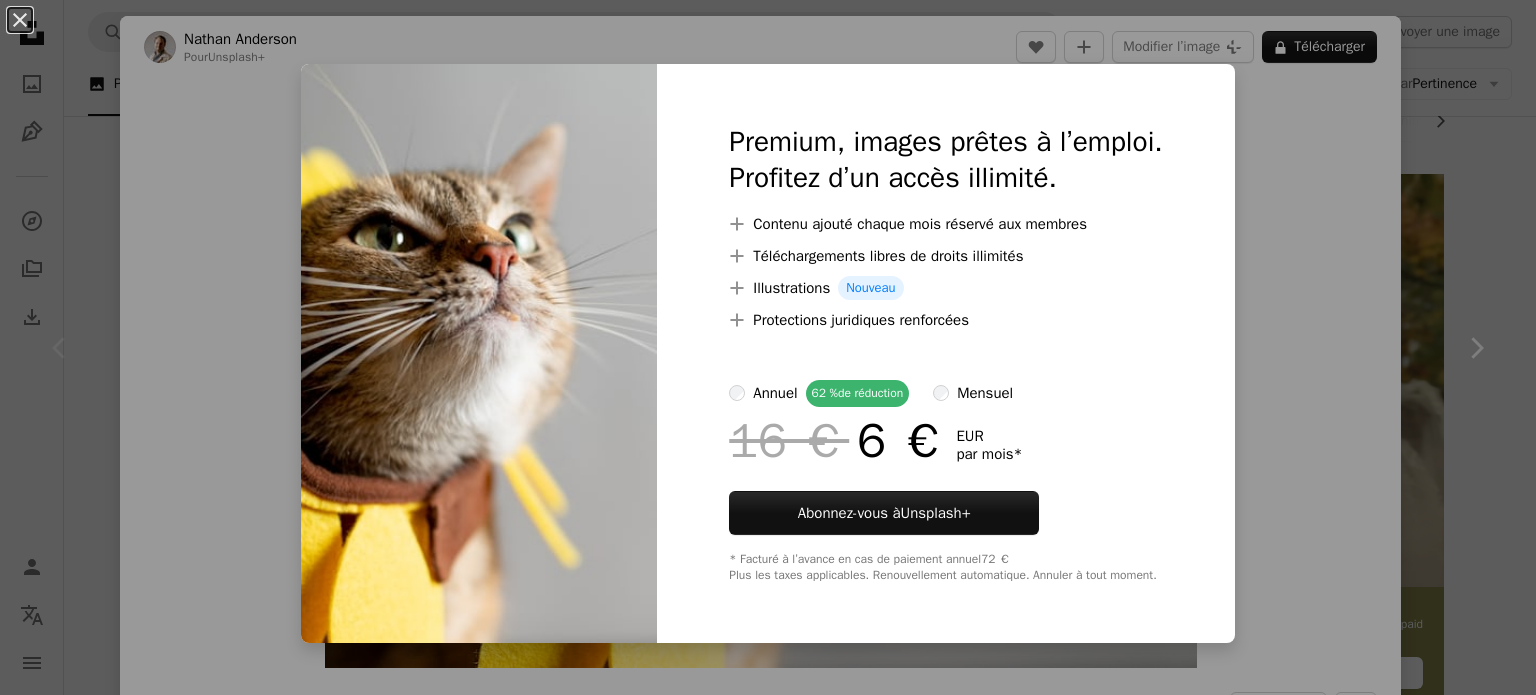 click on "An X shape Premium, images prêtes à l’emploi. Profitez d’un accès illimité. A plus sign Contenu ajouté chaque mois réservé aux membres A plus sign Téléchargements libres de droits illimités A plus sign Illustrations  Nouveau A plus sign Protections juridiques renforcées annuel 62 %  de réduction mensuel 16 €   6 € EUR par mois * Abonnez-vous à  Unsplash+ * Facturé à l’avance en cas de paiement annuel  72 € Plus les taxes applicables. Renouvellement automatique. Annuler à tout moment." at bounding box center (768, 347) 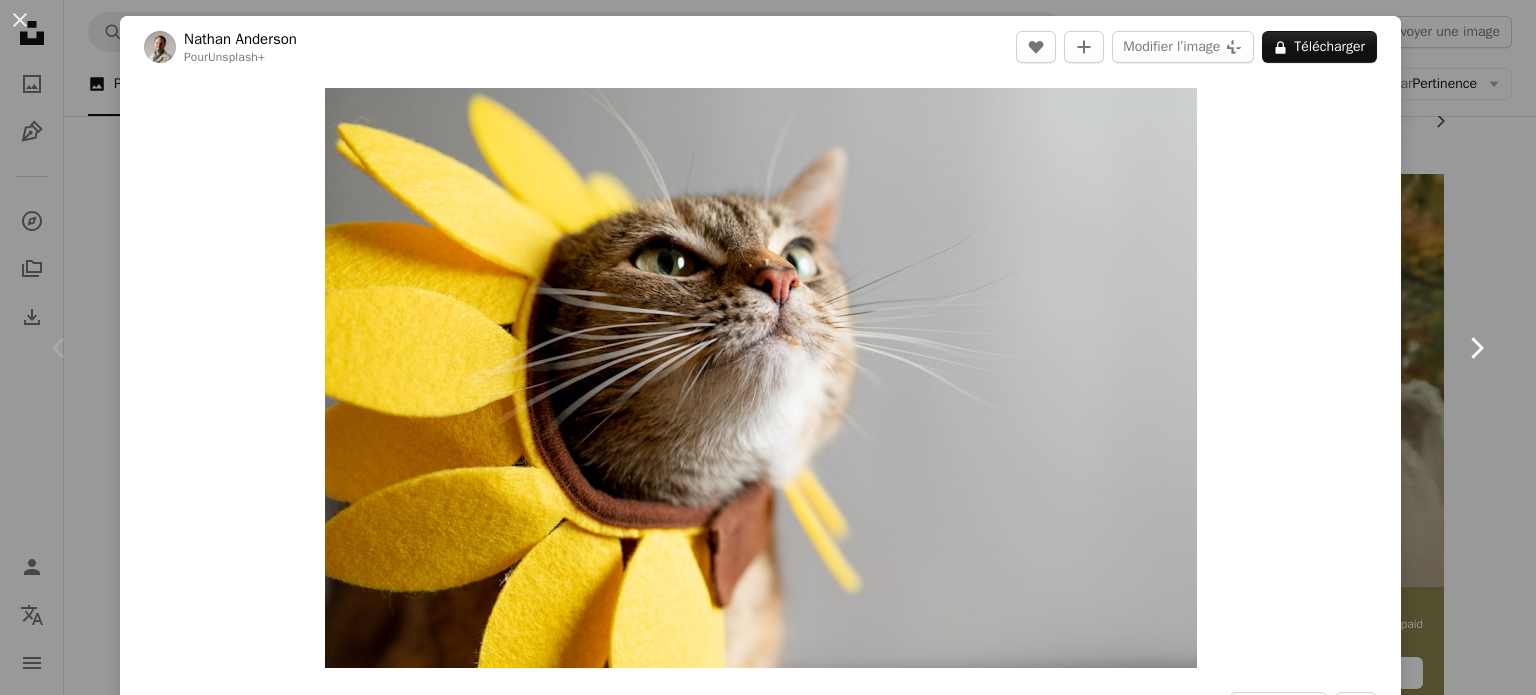 click on "Chevron right" at bounding box center [1476, 348] 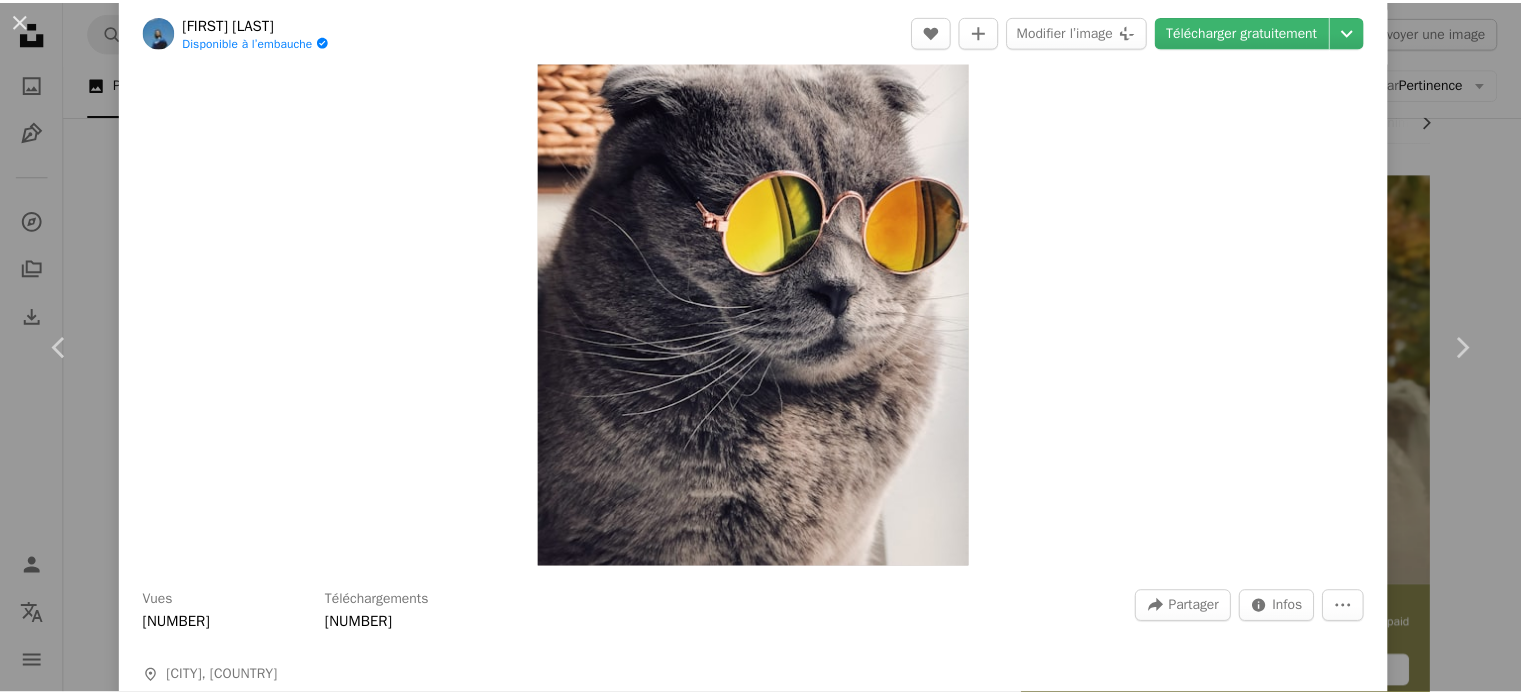 scroll, scrollTop: 0, scrollLeft: 0, axis: both 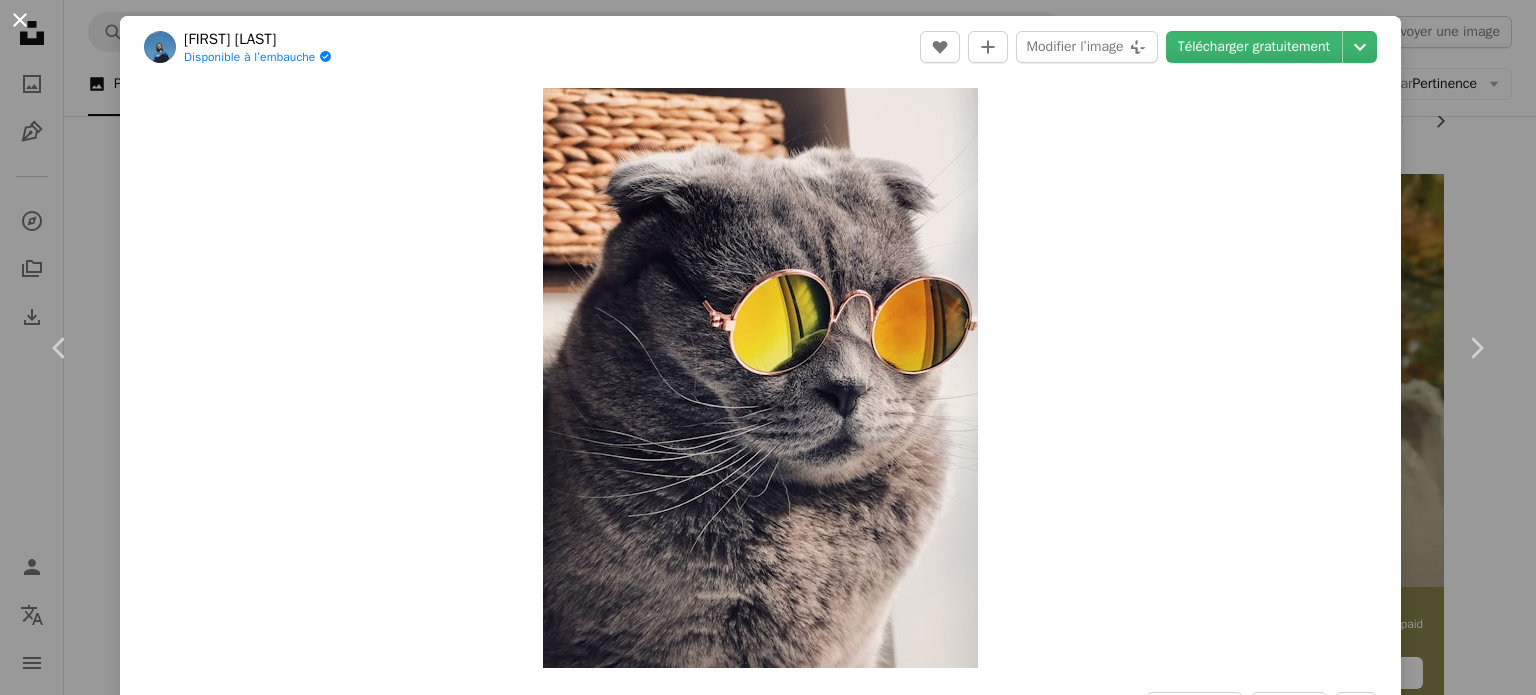 click on "An X shape" at bounding box center (20, 20) 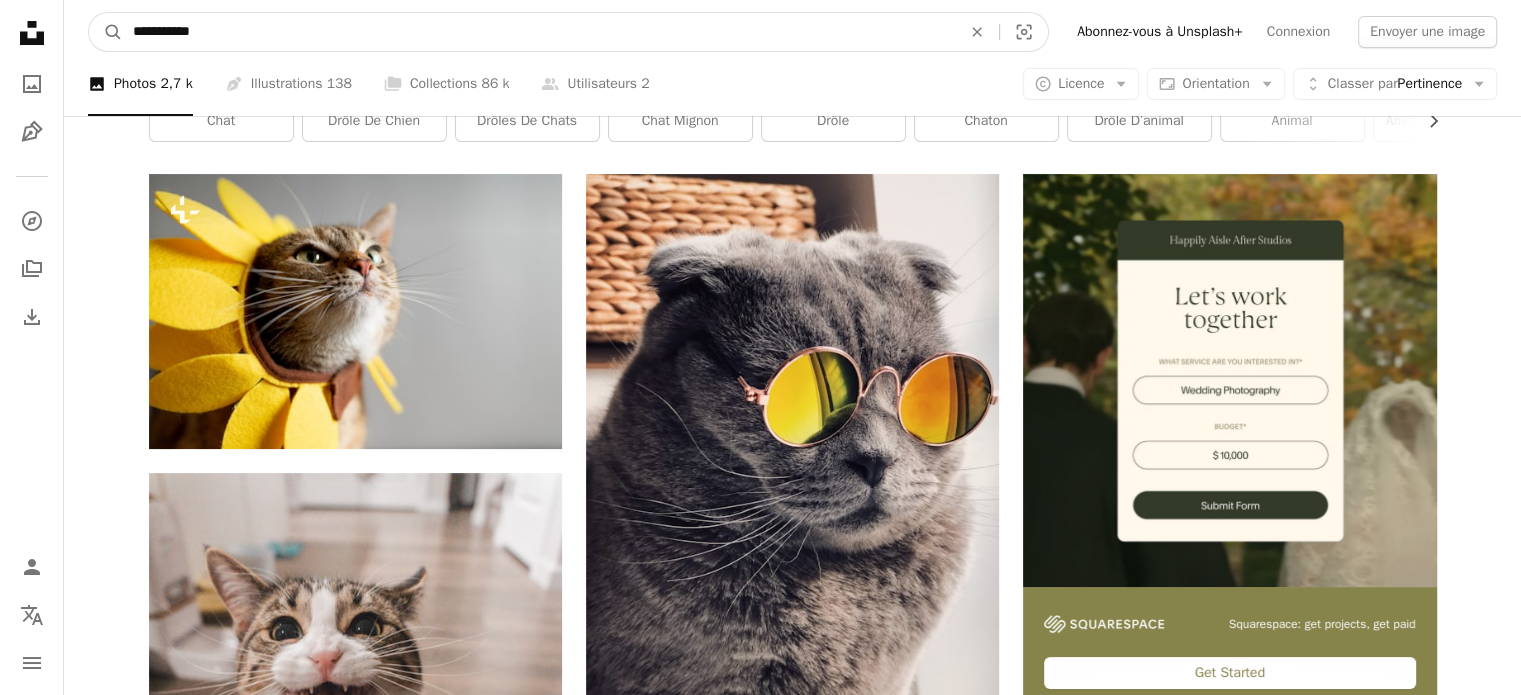 drag, startPoint x: 276, startPoint y: 39, endPoint x: 164, endPoint y: 28, distance: 112.53888 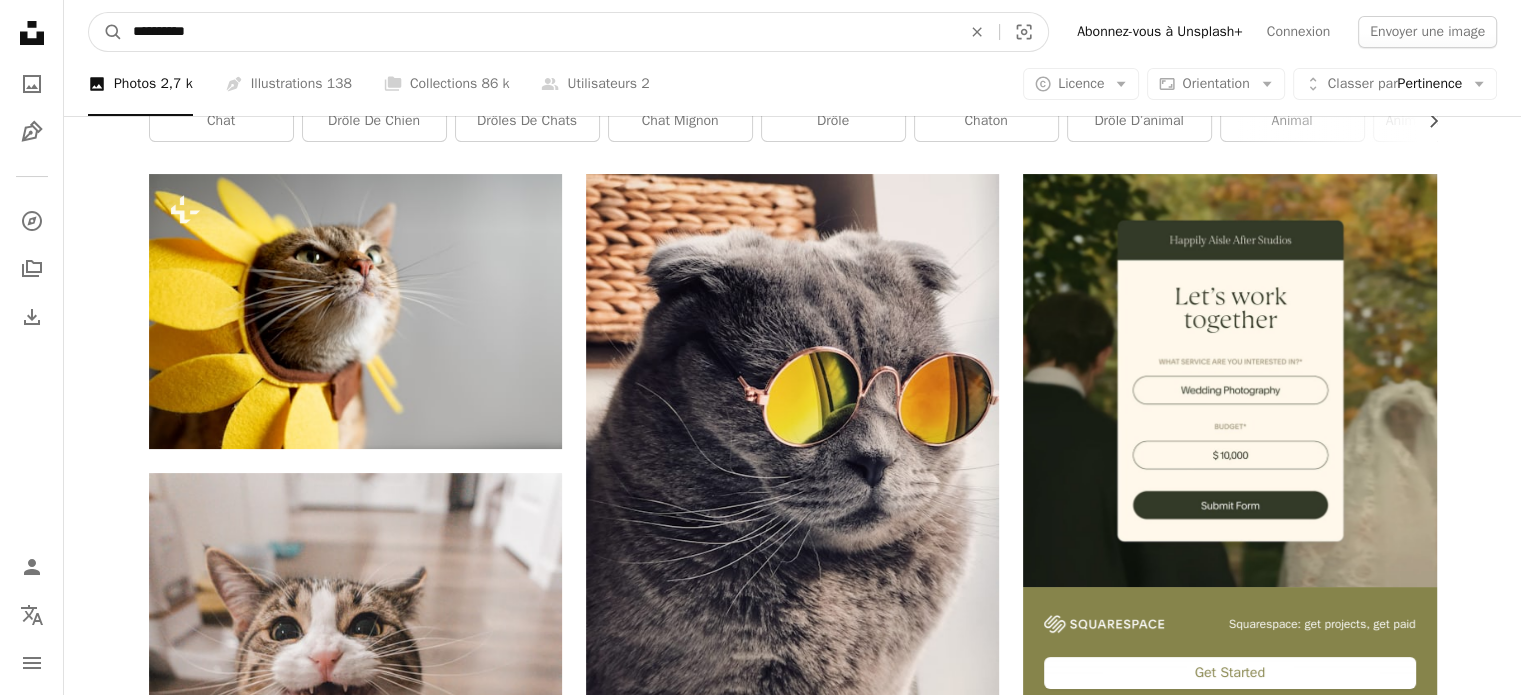 type on "**********" 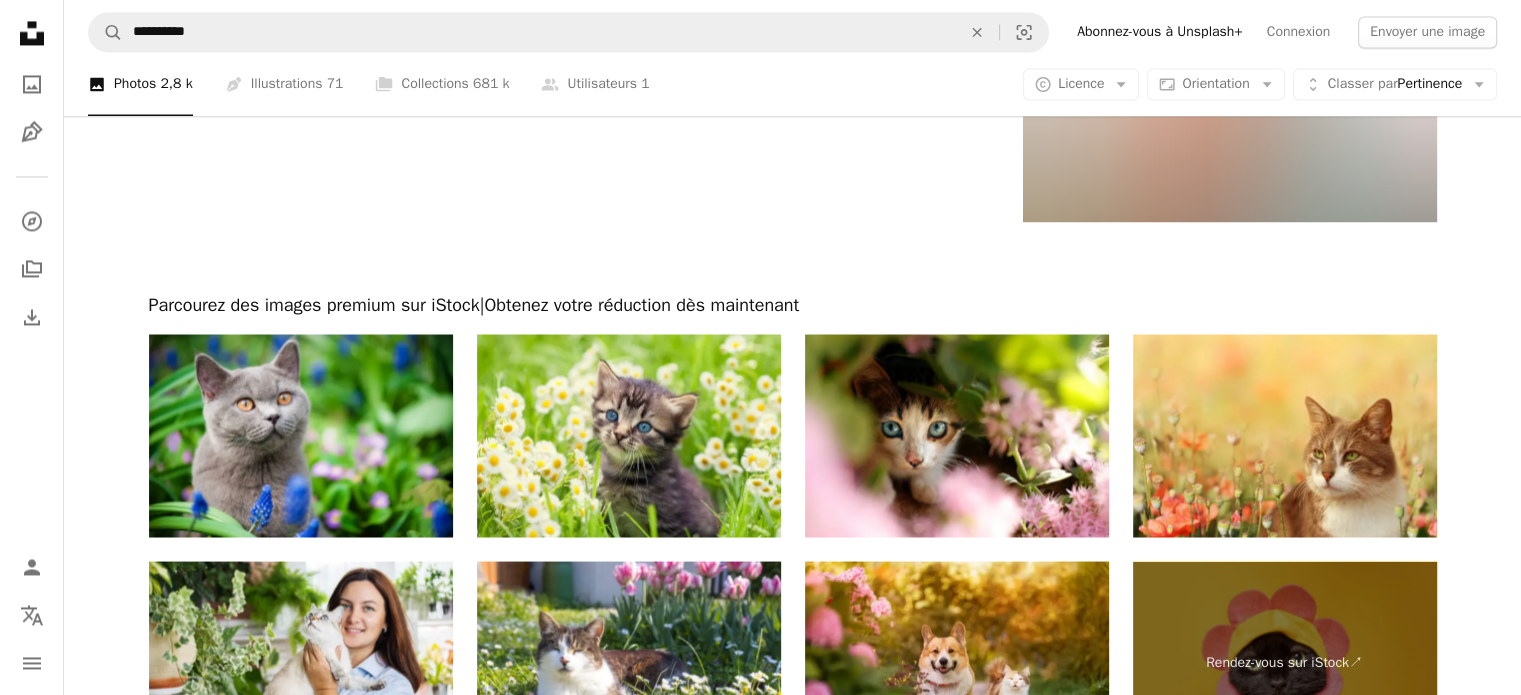 scroll, scrollTop: 3700, scrollLeft: 0, axis: vertical 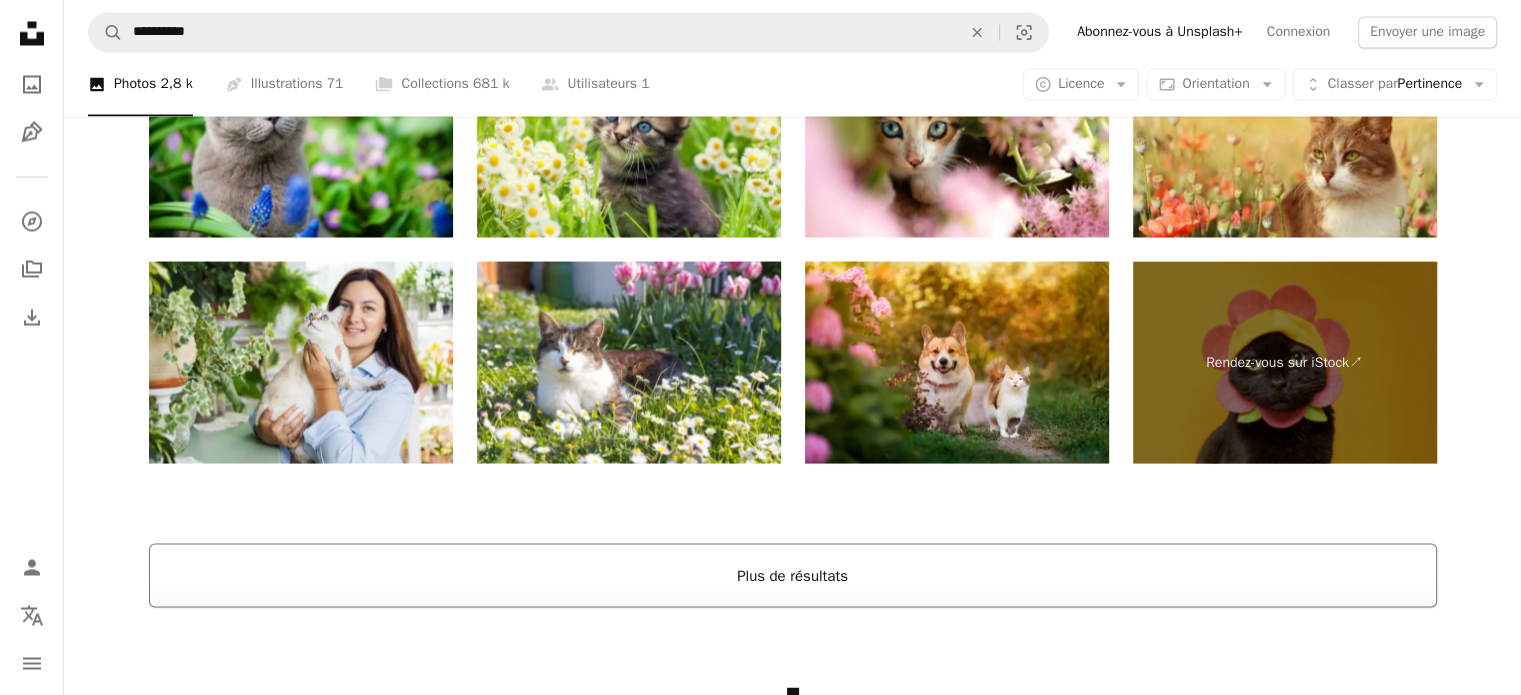 click on "Plus de résultats" at bounding box center (793, 575) 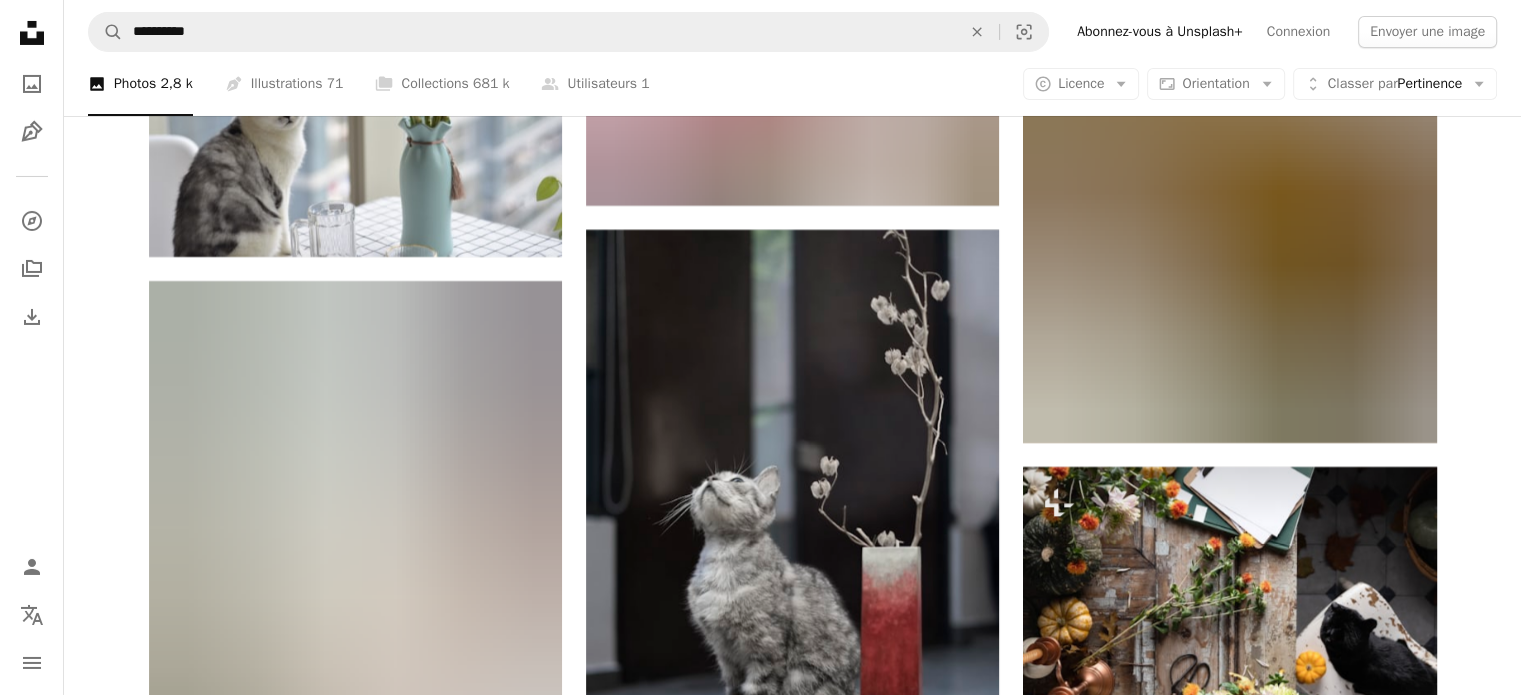scroll, scrollTop: 7500, scrollLeft: 0, axis: vertical 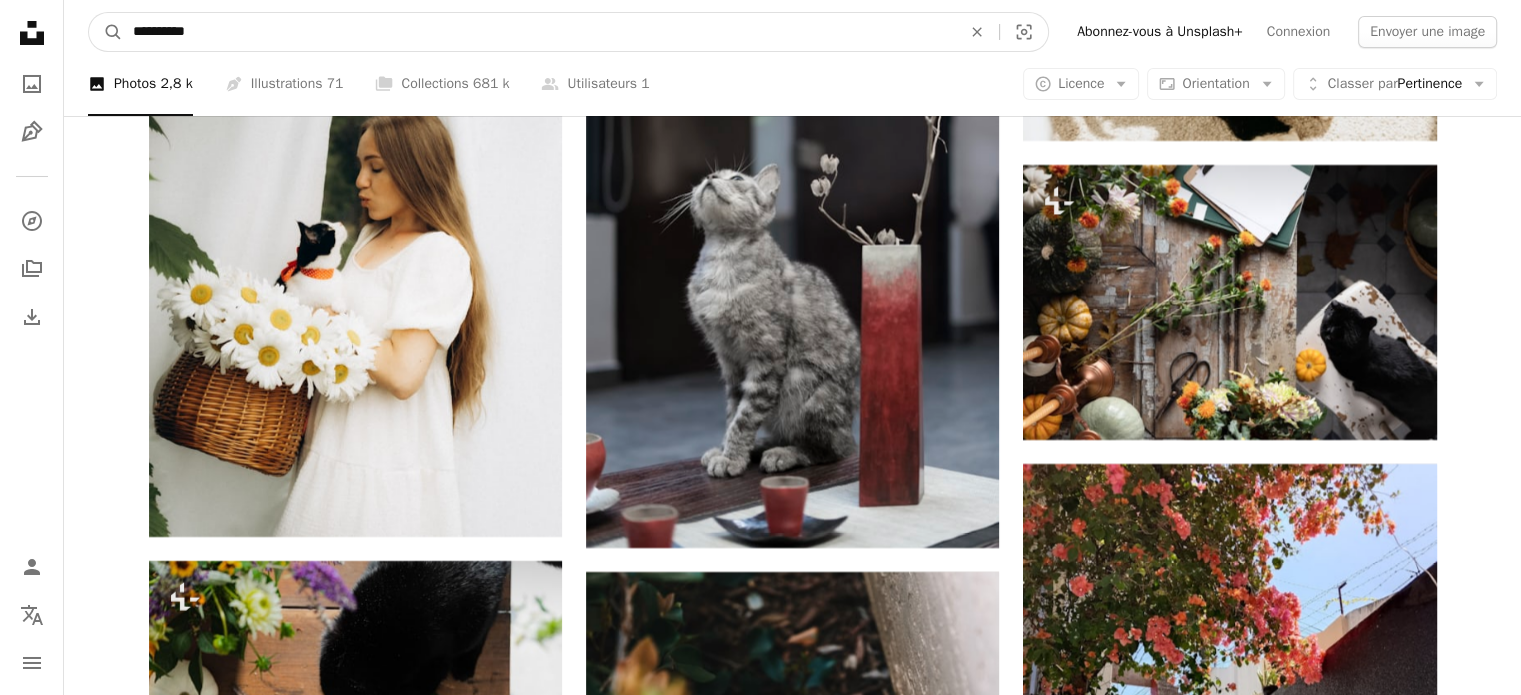 drag, startPoint x: 203, startPoint y: 32, endPoint x: 160, endPoint y: 32, distance: 43 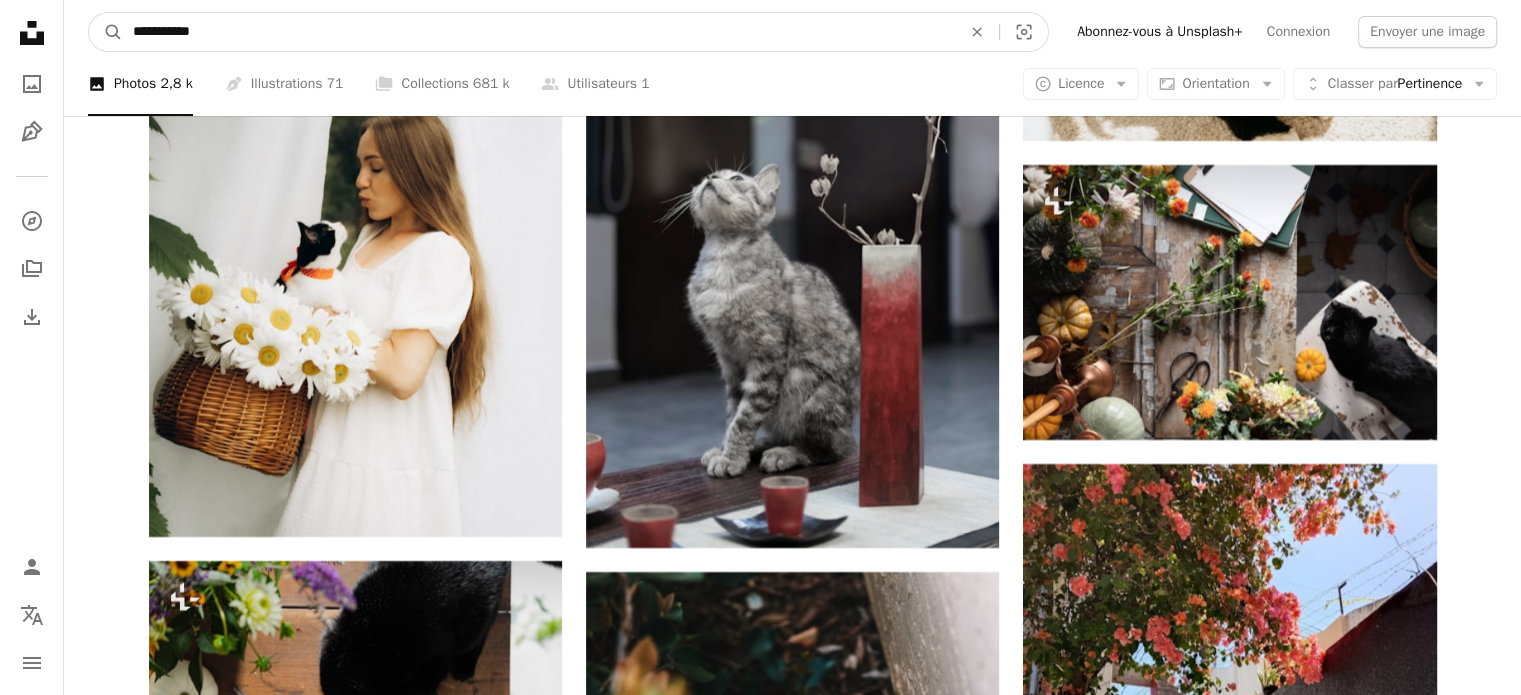 click on "**********" at bounding box center (539, 32) 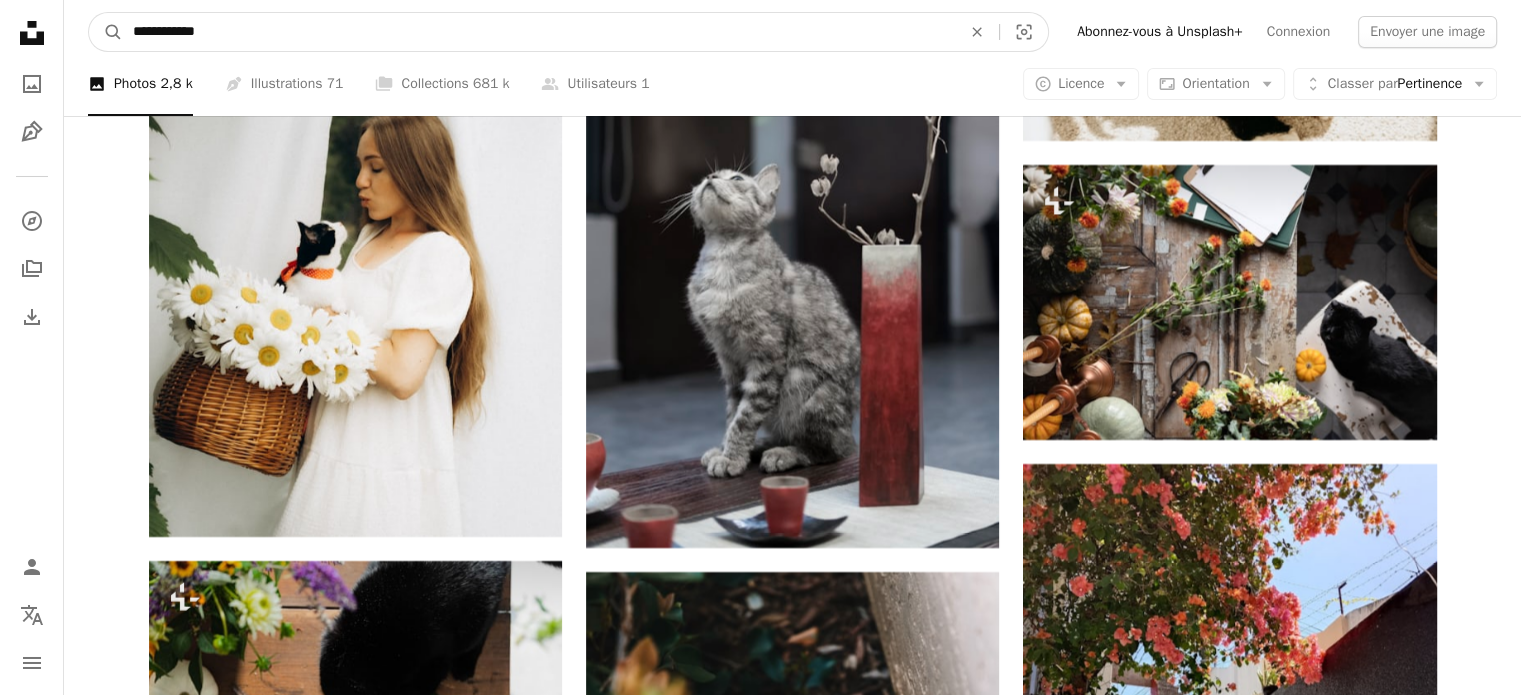 type on "**********" 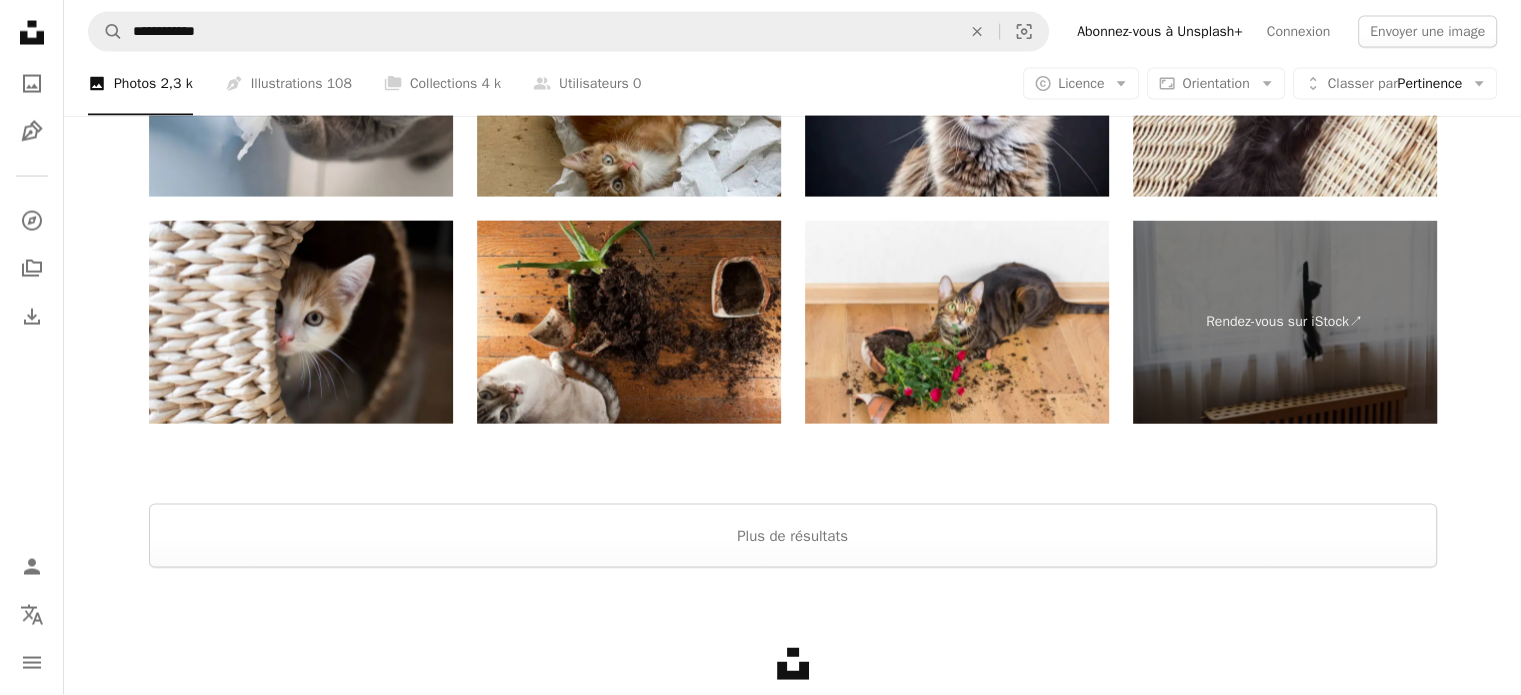 scroll, scrollTop: 4100, scrollLeft: 0, axis: vertical 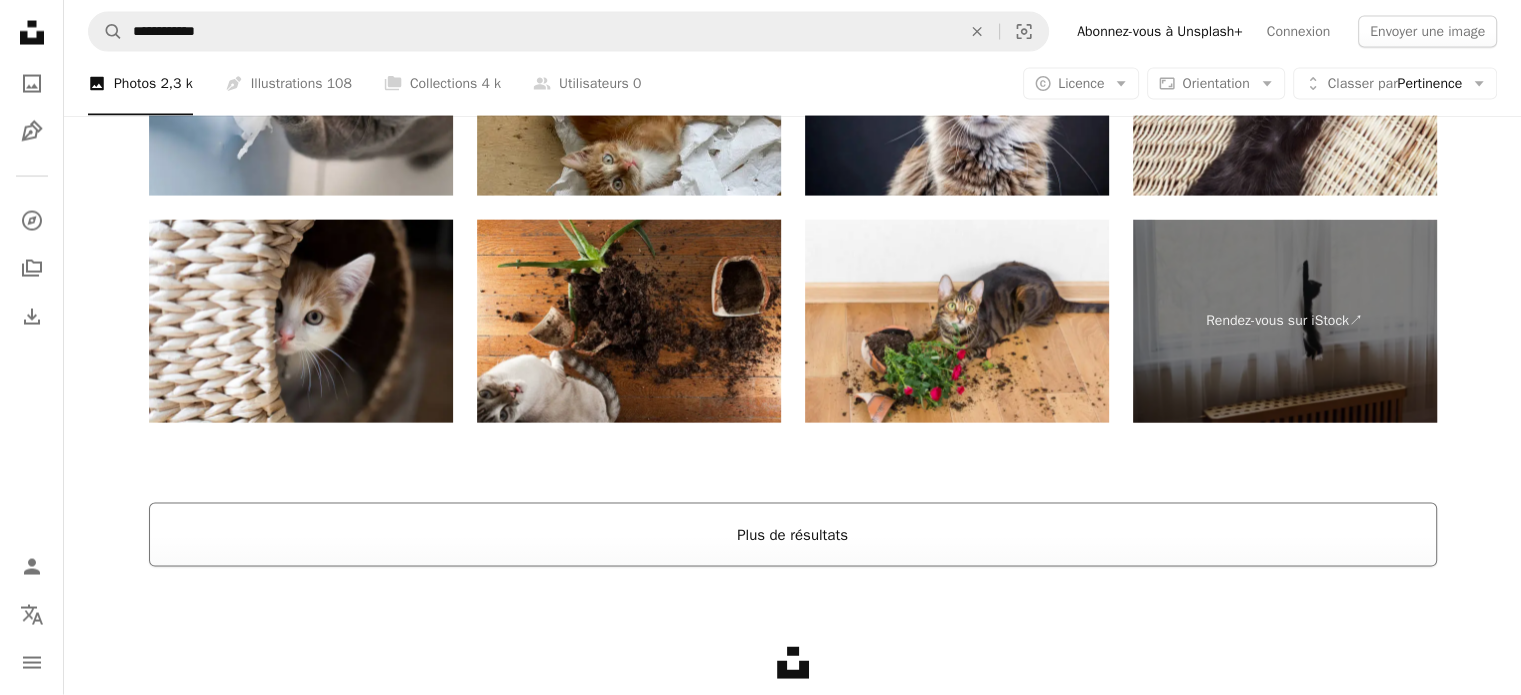 click on "Plus de résultats" at bounding box center [793, 535] 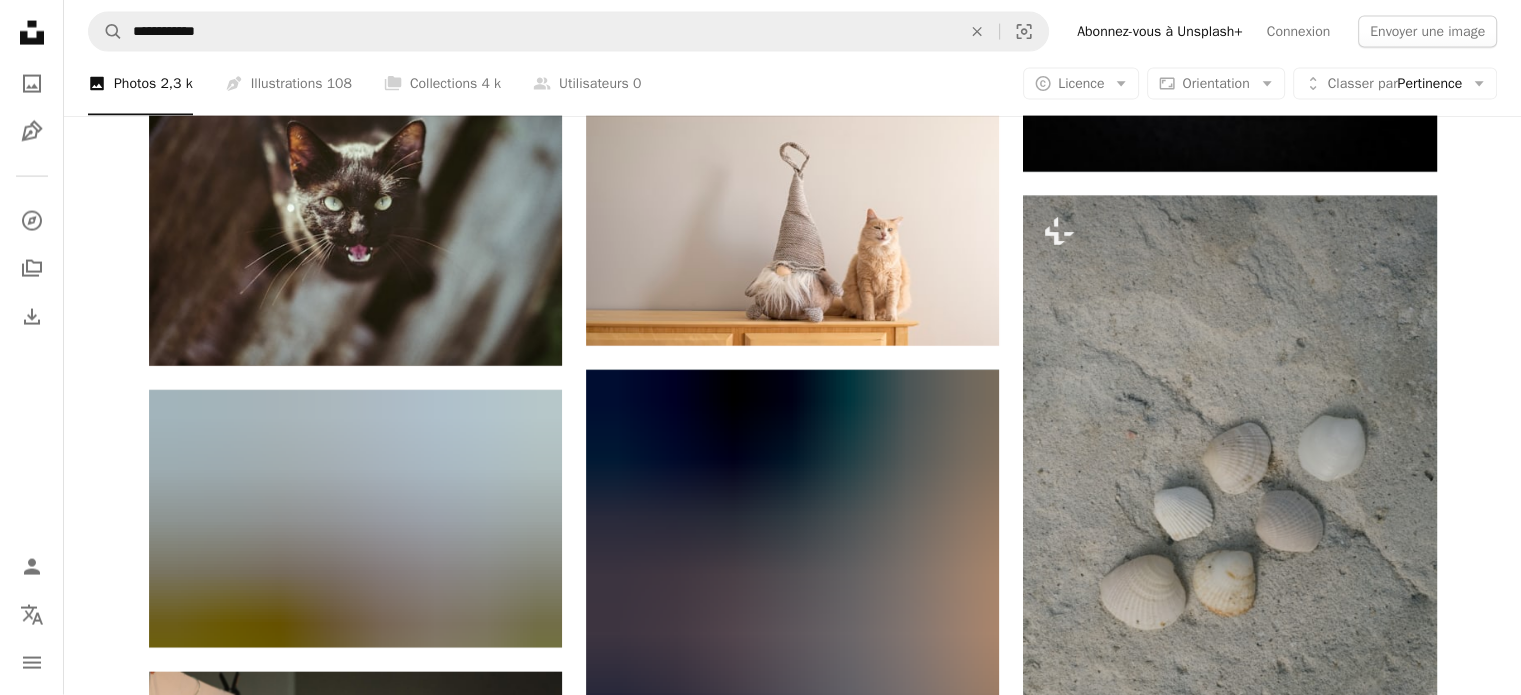 scroll, scrollTop: 4500, scrollLeft: 0, axis: vertical 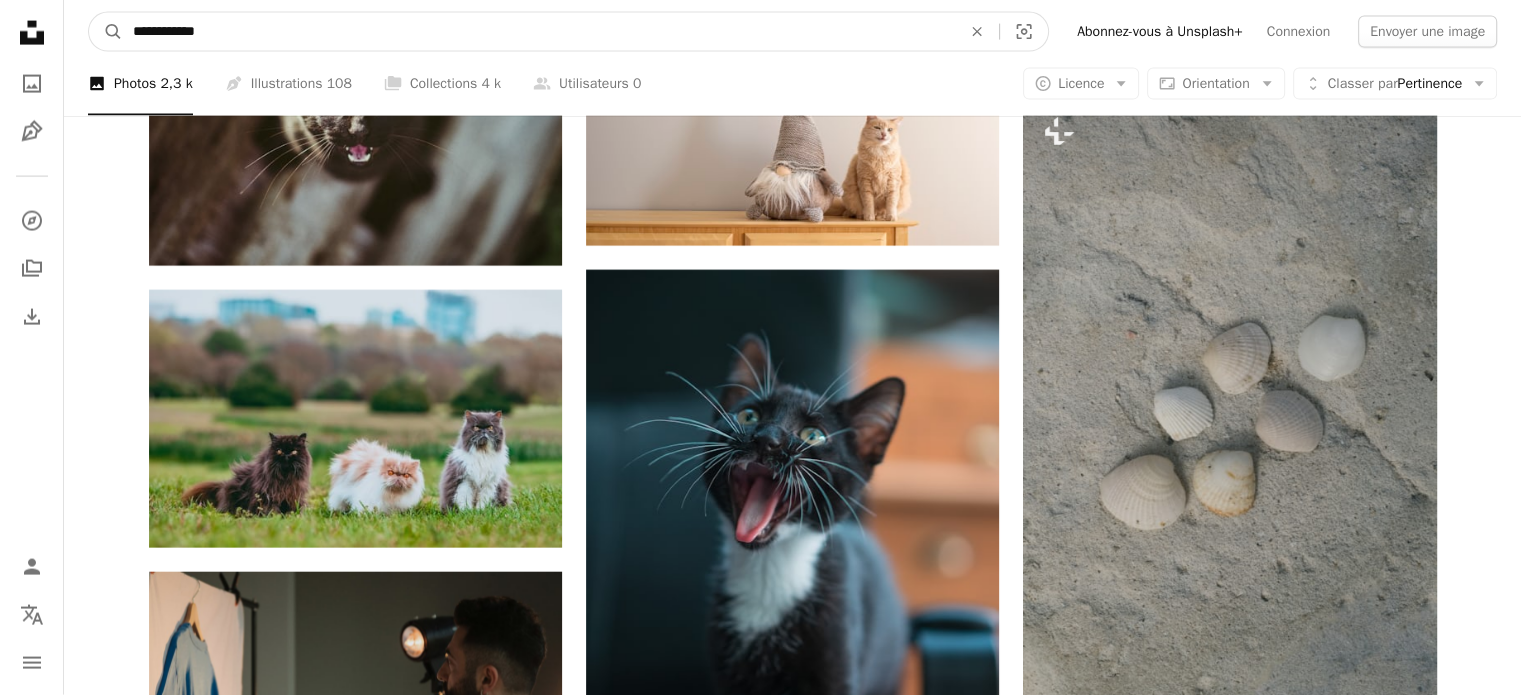 drag, startPoint x: 208, startPoint y: 29, endPoint x: 164, endPoint y: 34, distance: 44.28318 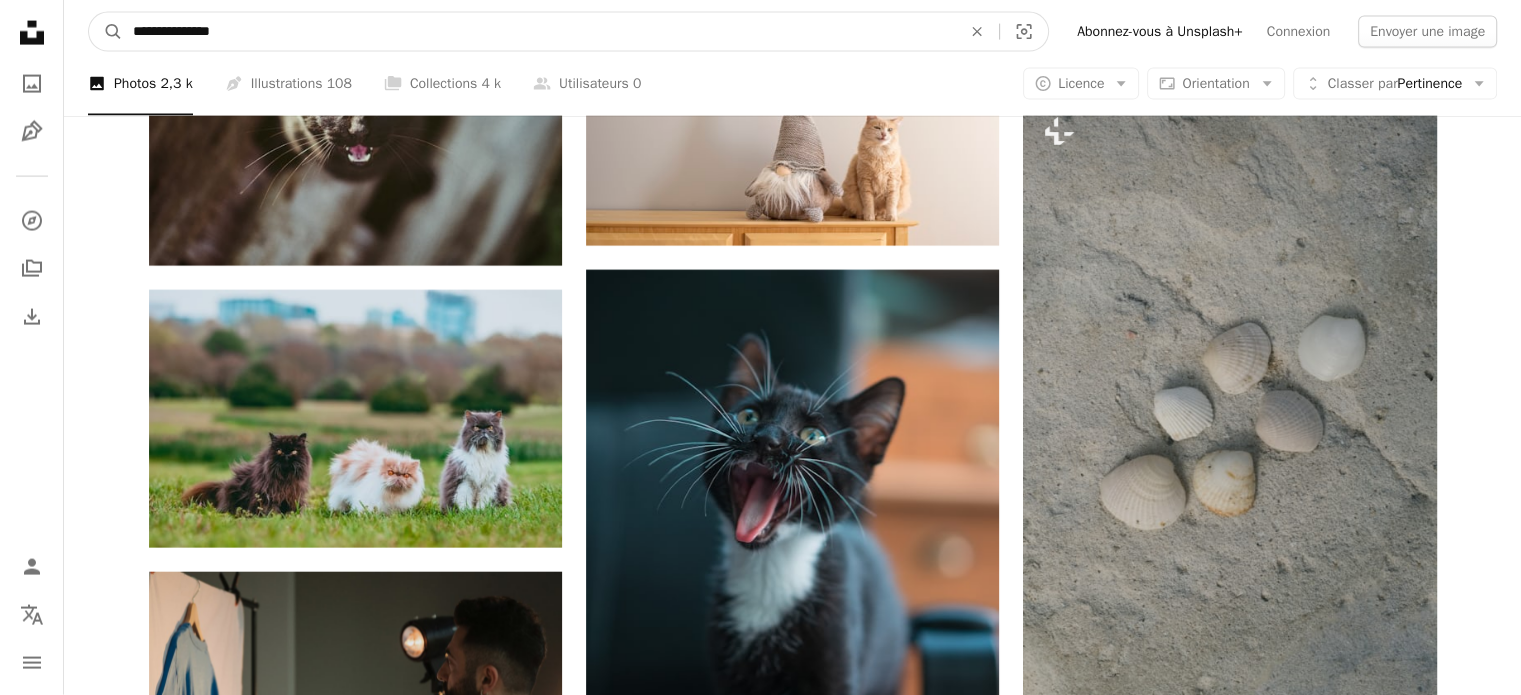 type on "**********" 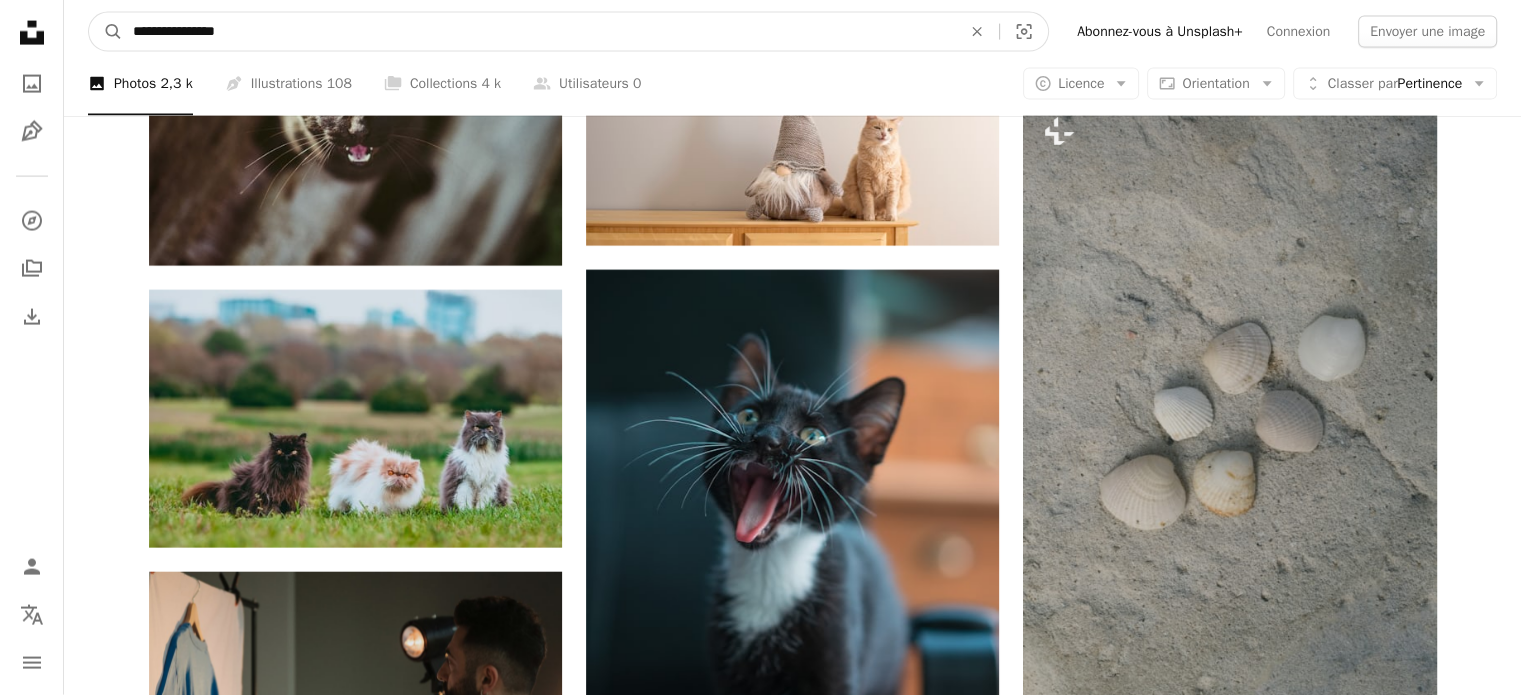click on "A magnifying glass" at bounding box center (106, 32) 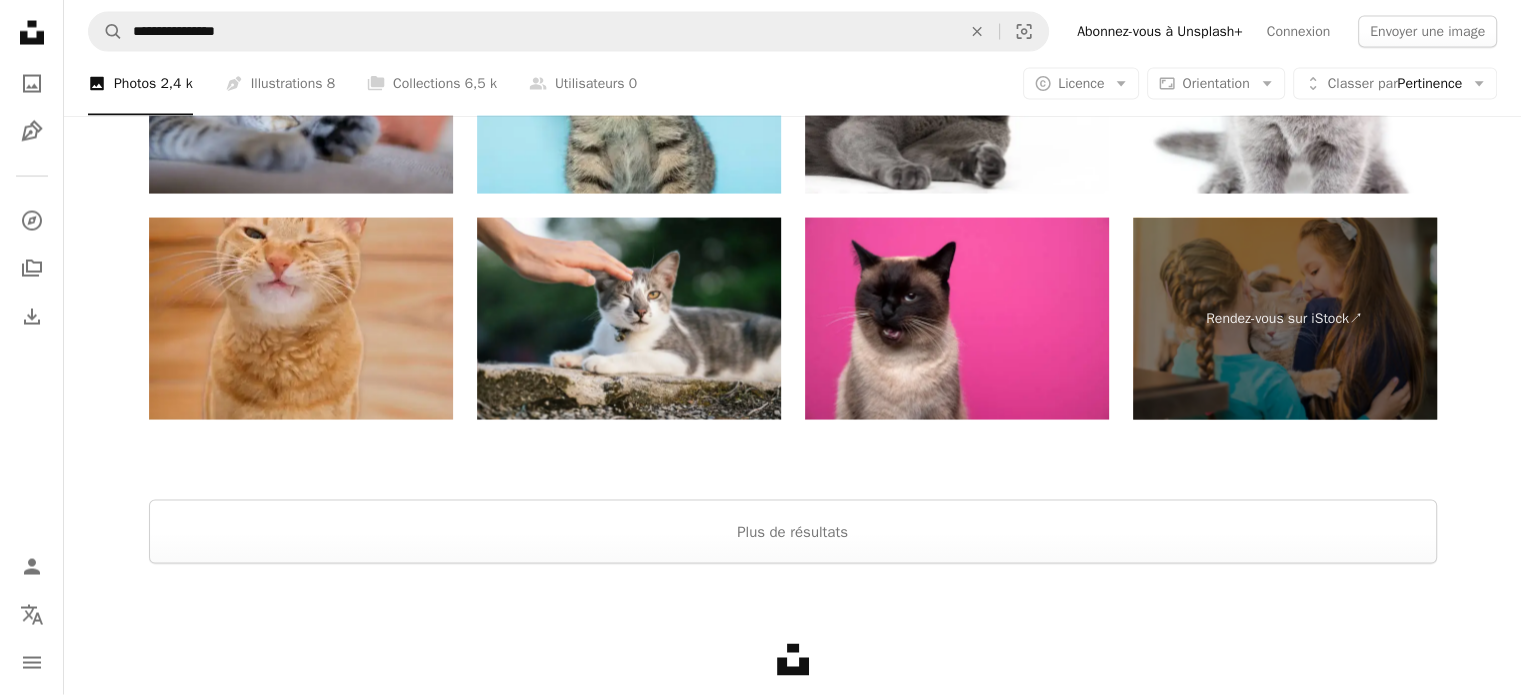 scroll, scrollTop: 4055, scrollLeft: 0, axis: vertical 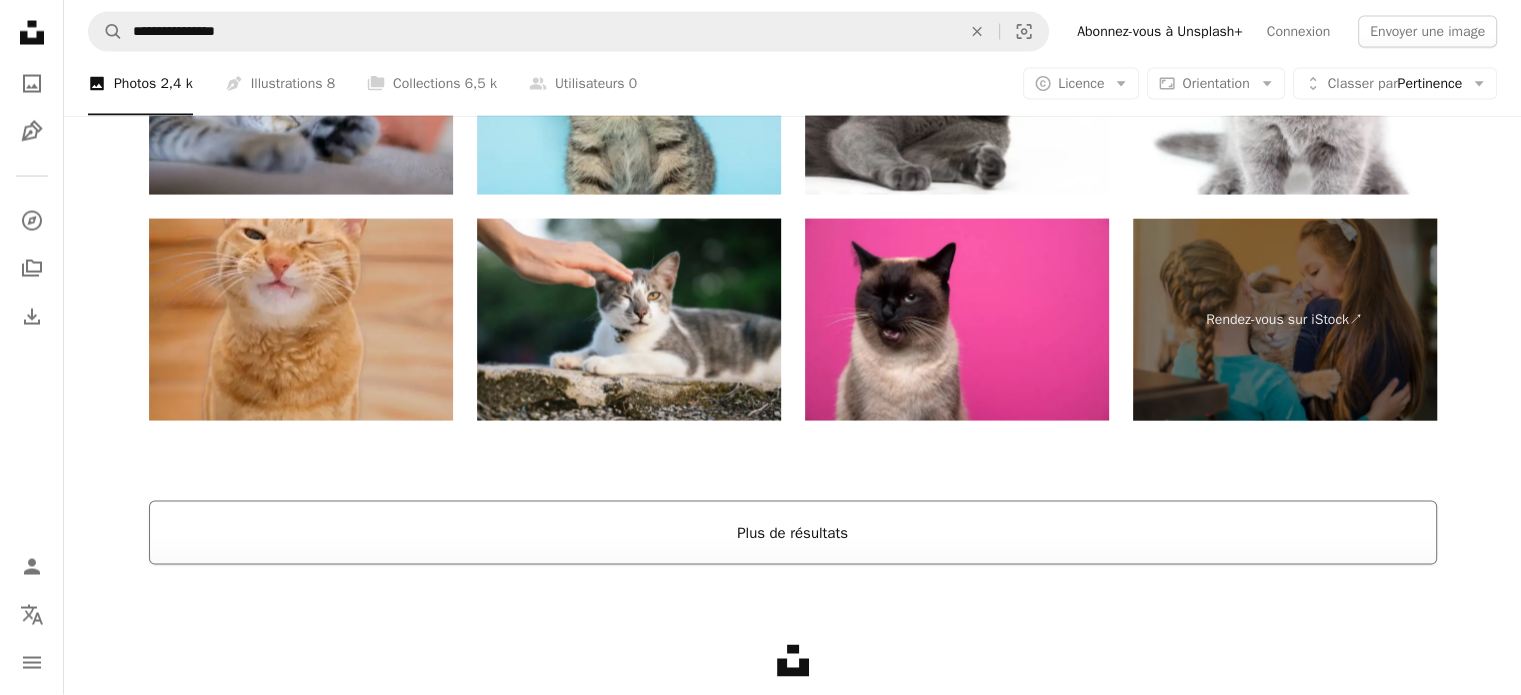 click on "Plus de résultats" at bounding box center [793, 533] 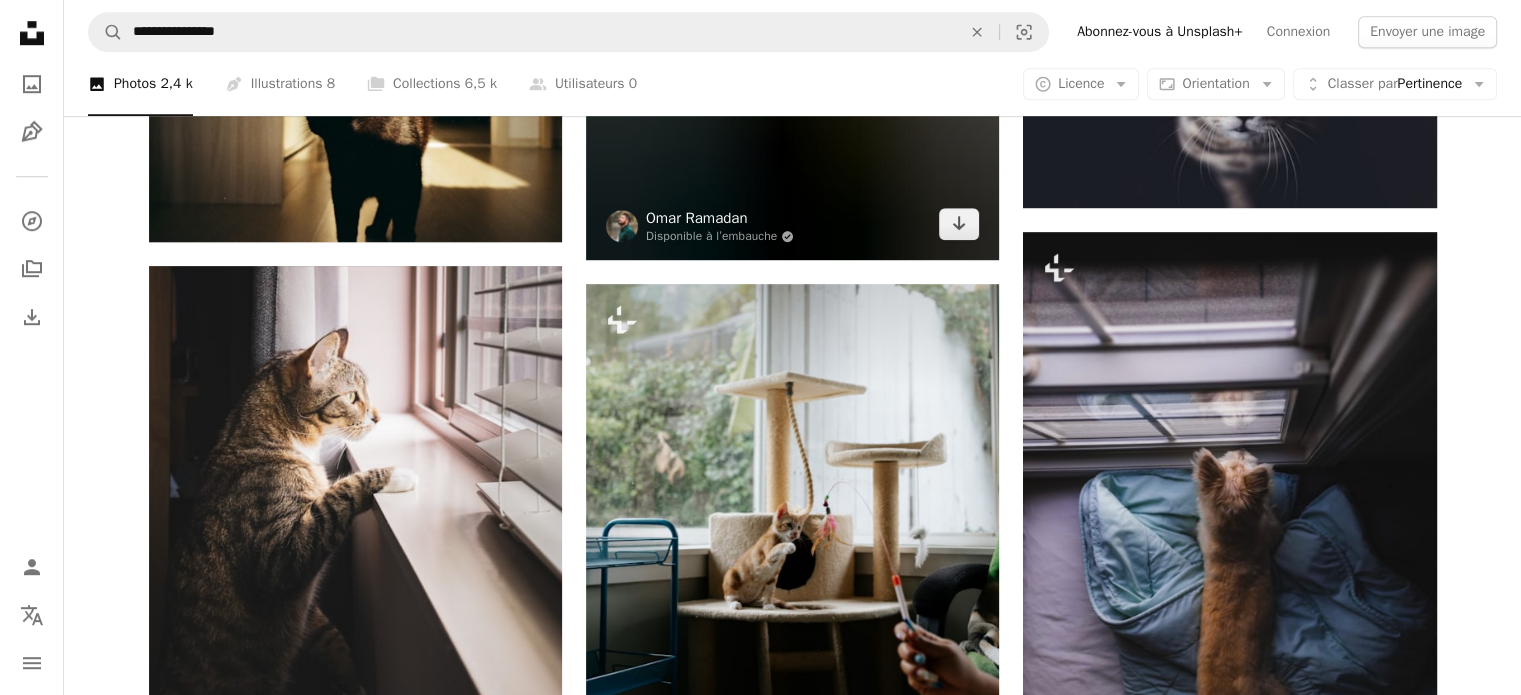 scroll, scrollTop: 1255, scrollLeft: 0, axis: vertical 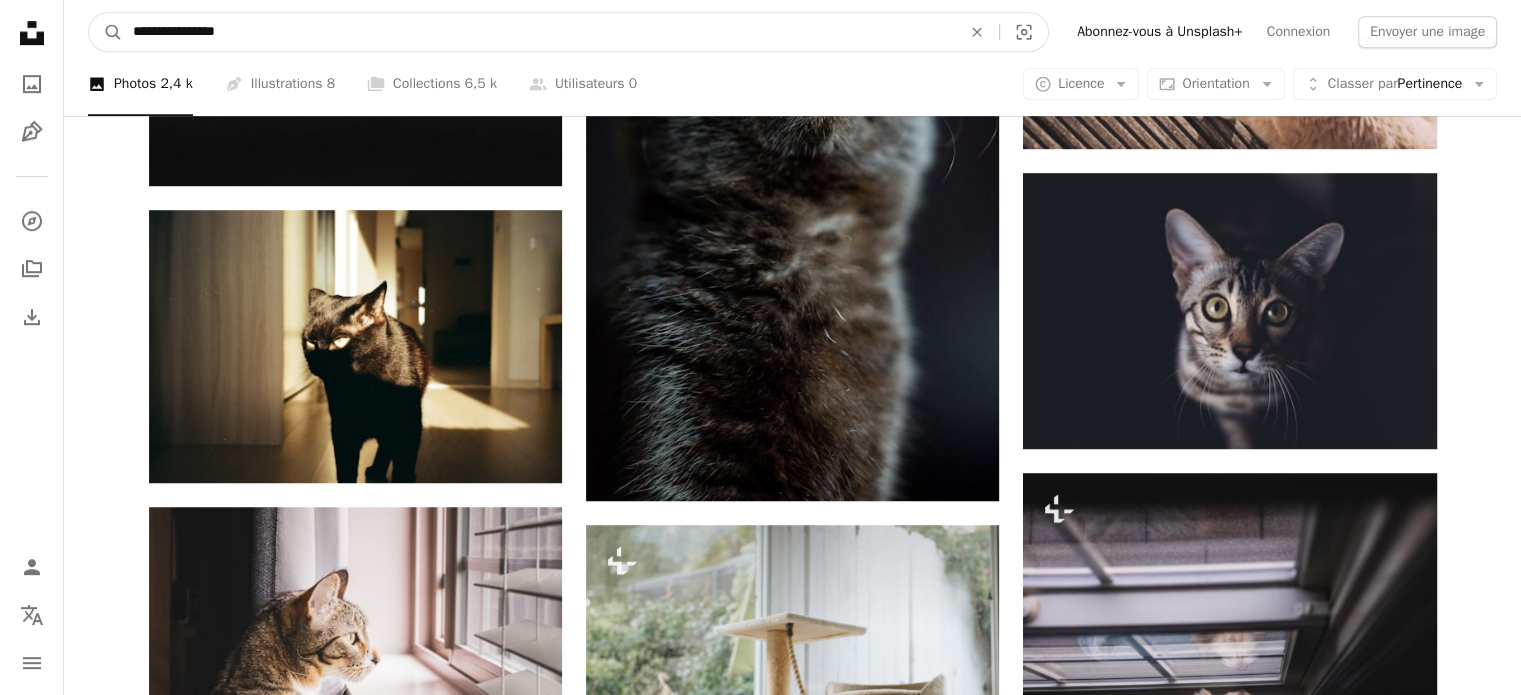 drag, startPoint x: 240, startPoint y: 27, endPoint x: 162, endPoint y: 36, distance: 78.51752 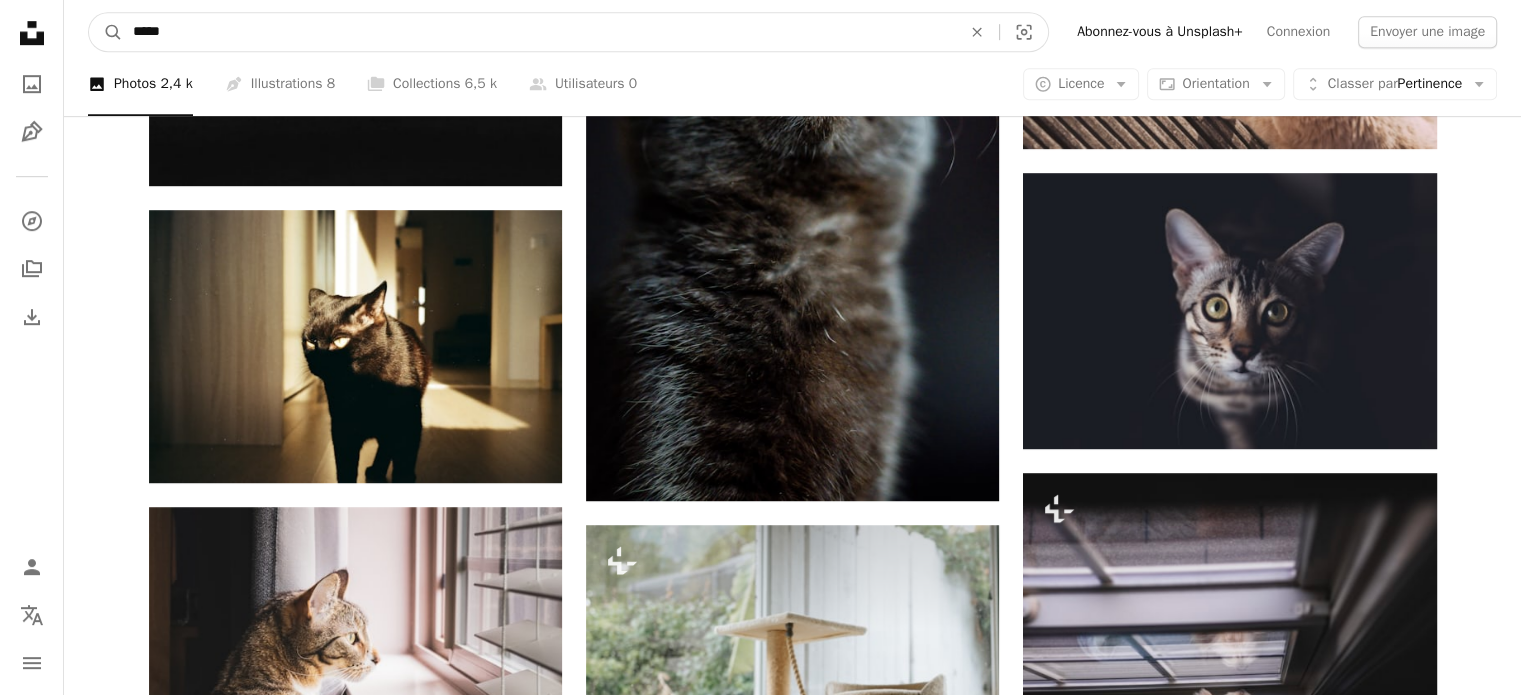 type on "****" 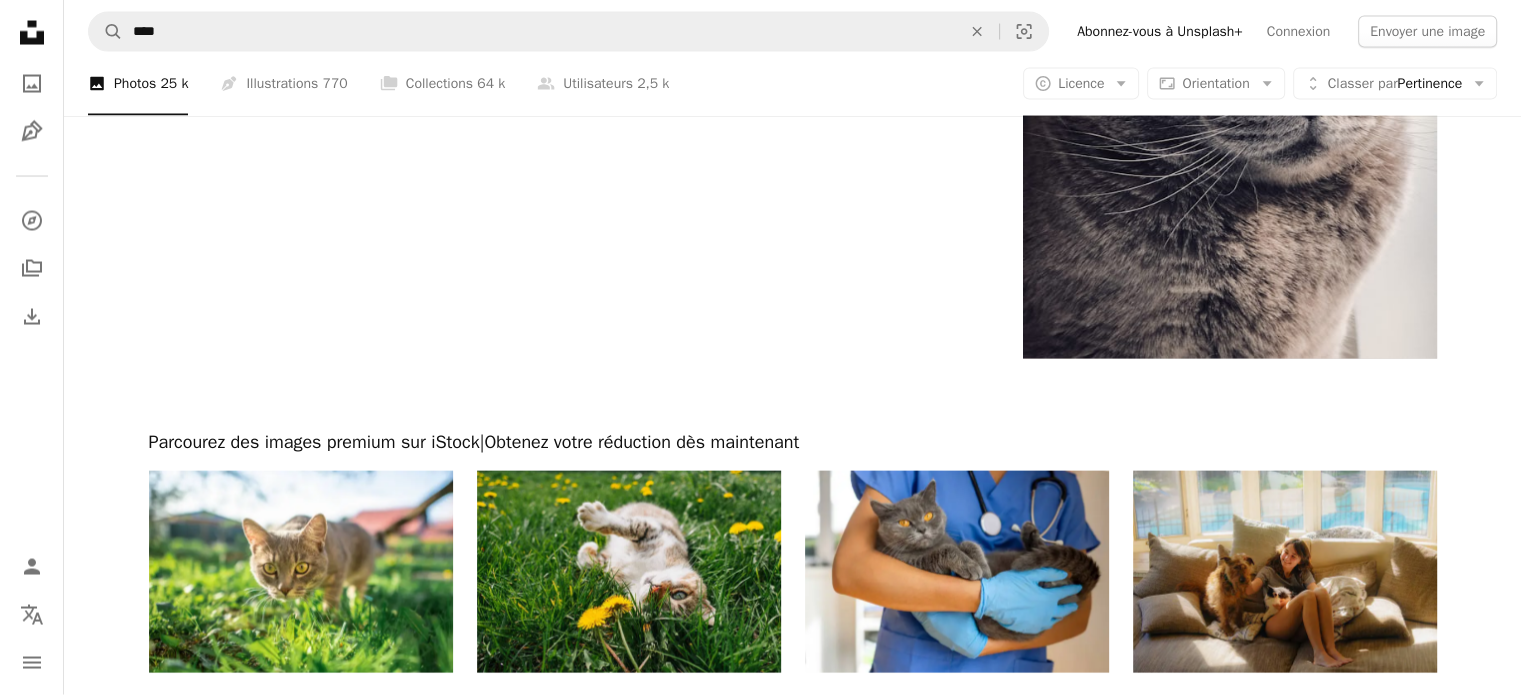 scroll, scrollTop: 4000, scrollLeft: 0, axis: vertical 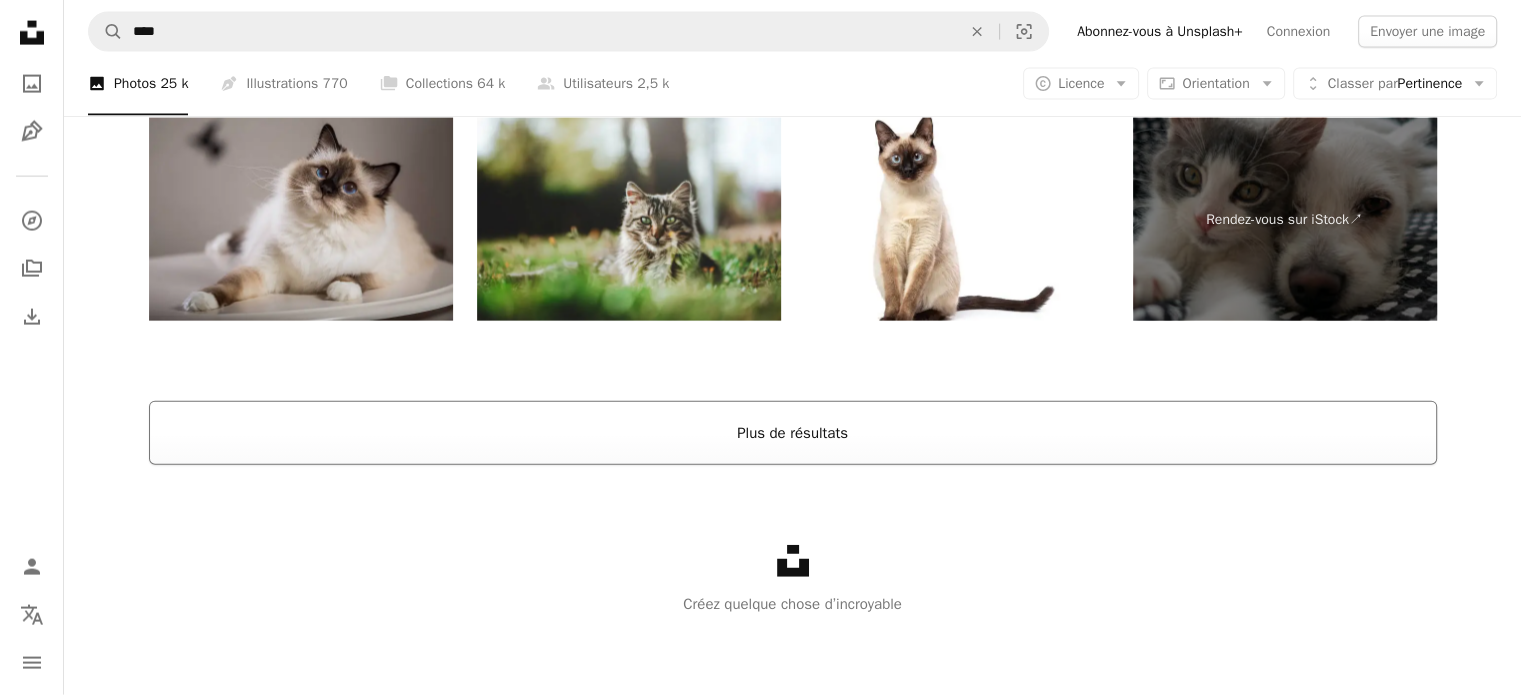 click on "Plus de résultats" at bounding box center [793, 433] 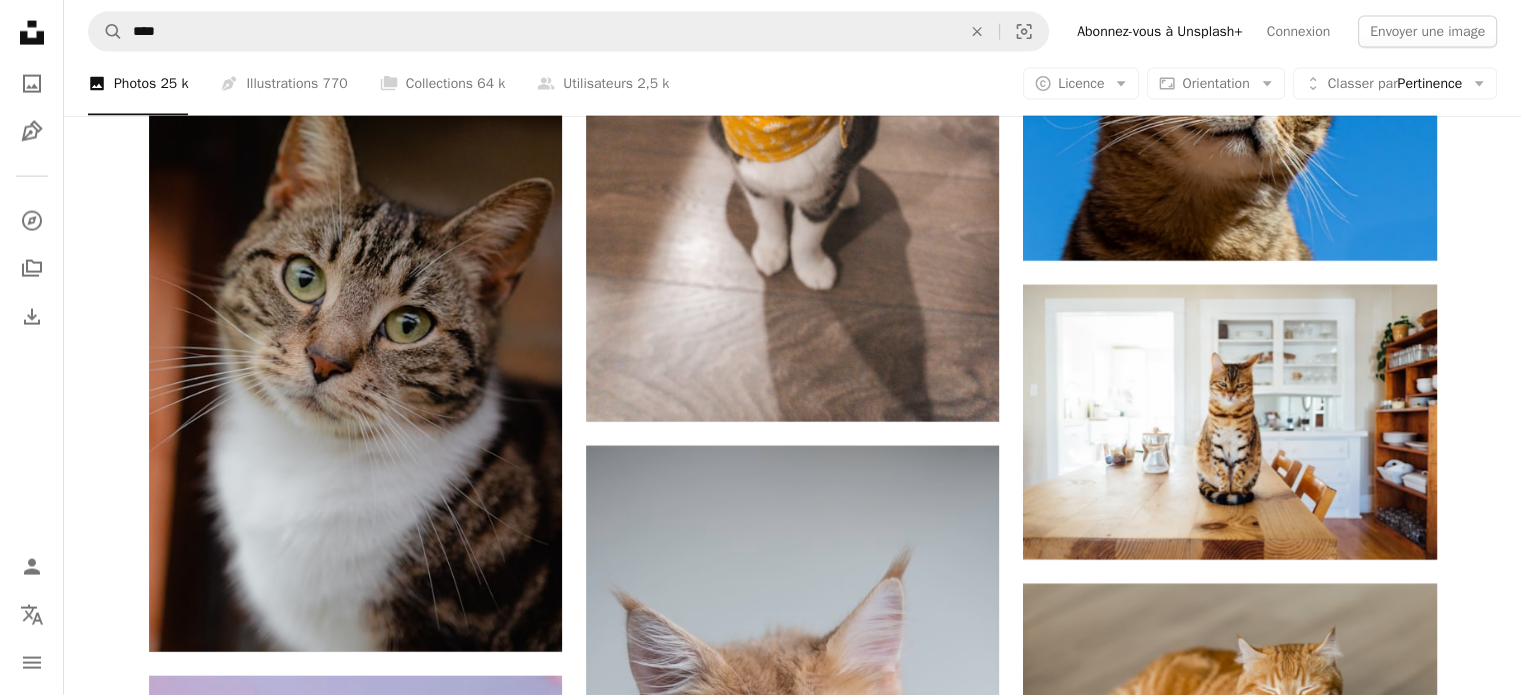 scroll, scrollTop: 4578, scrollLeft: 0, axis: vertical 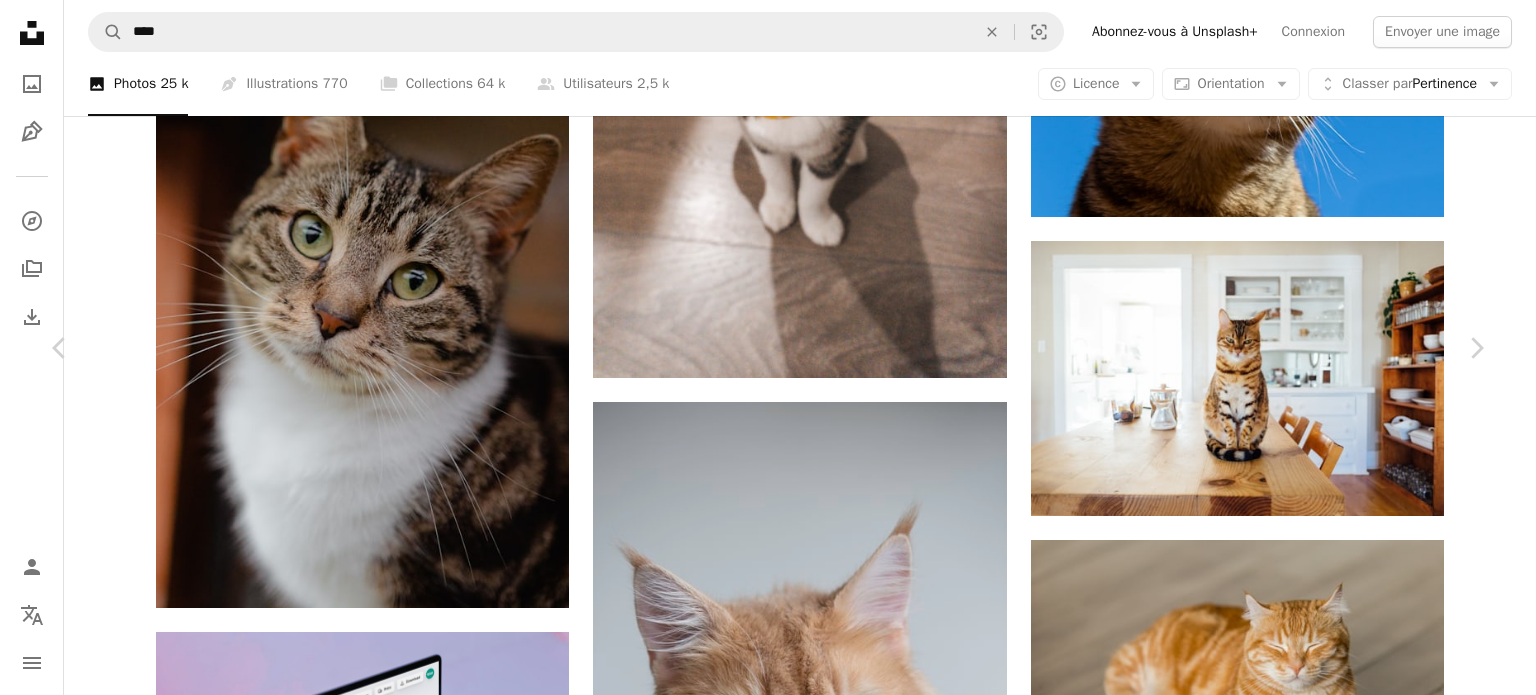 click on "An X shape" at bounding box center (20, 20) 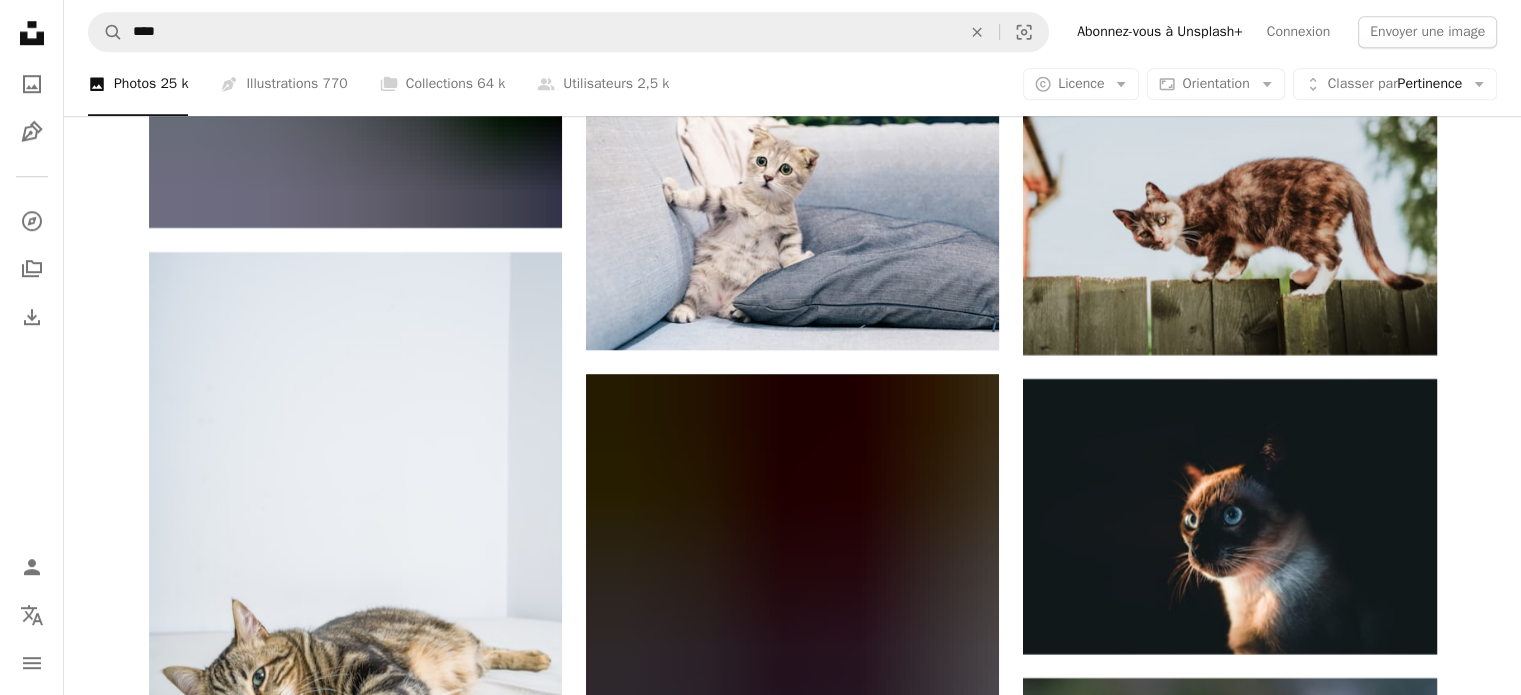 scroll, scrollTop: 24378, scrollLeft: 0, axis: vertical 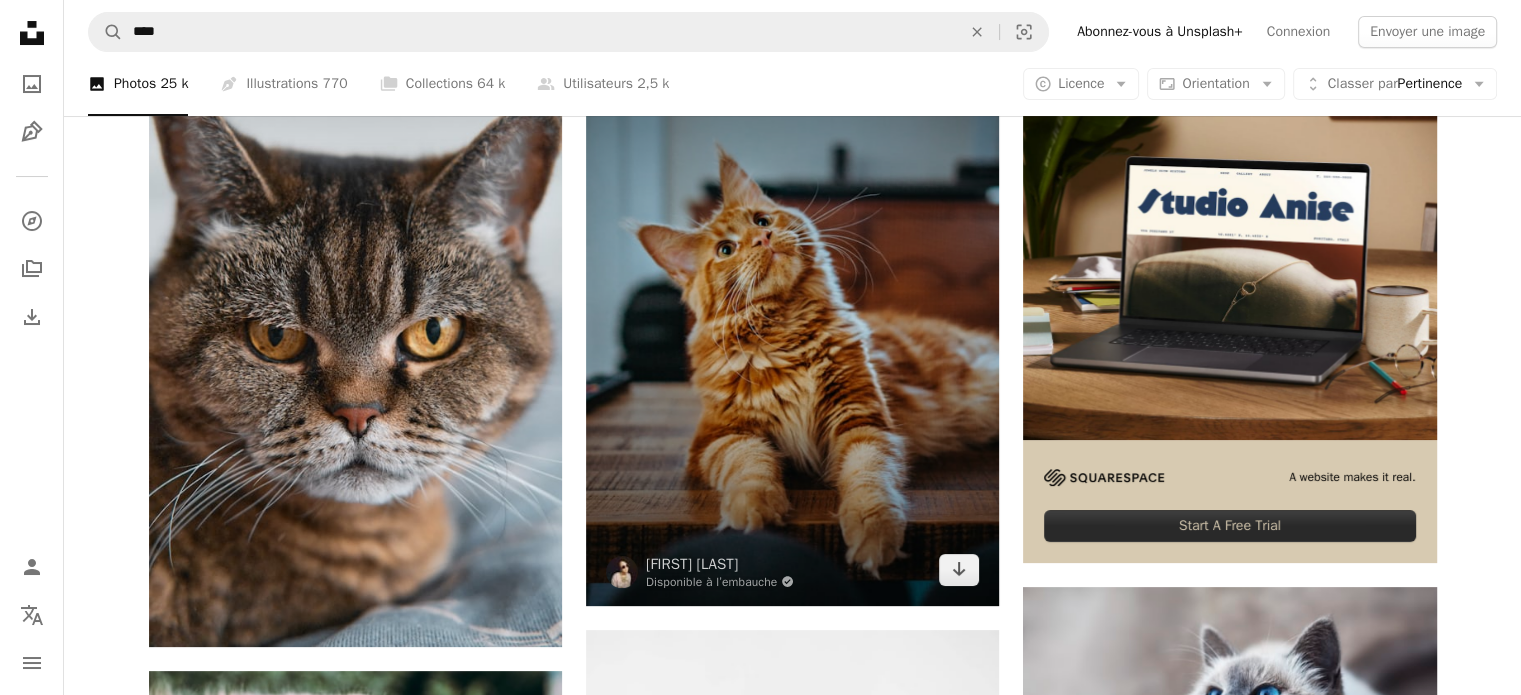 click at bounding box center [792, 316] 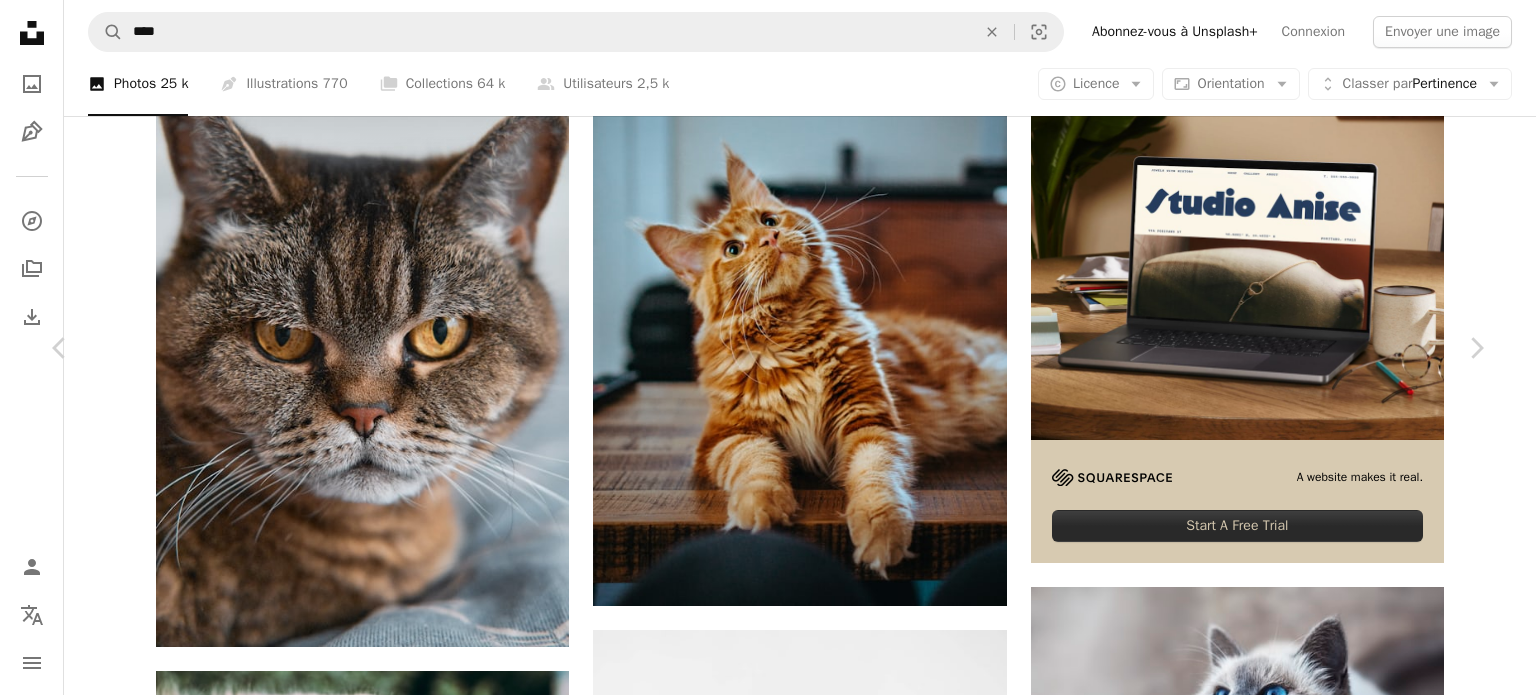 click on "An X shape" at bounding box center (20, 20) 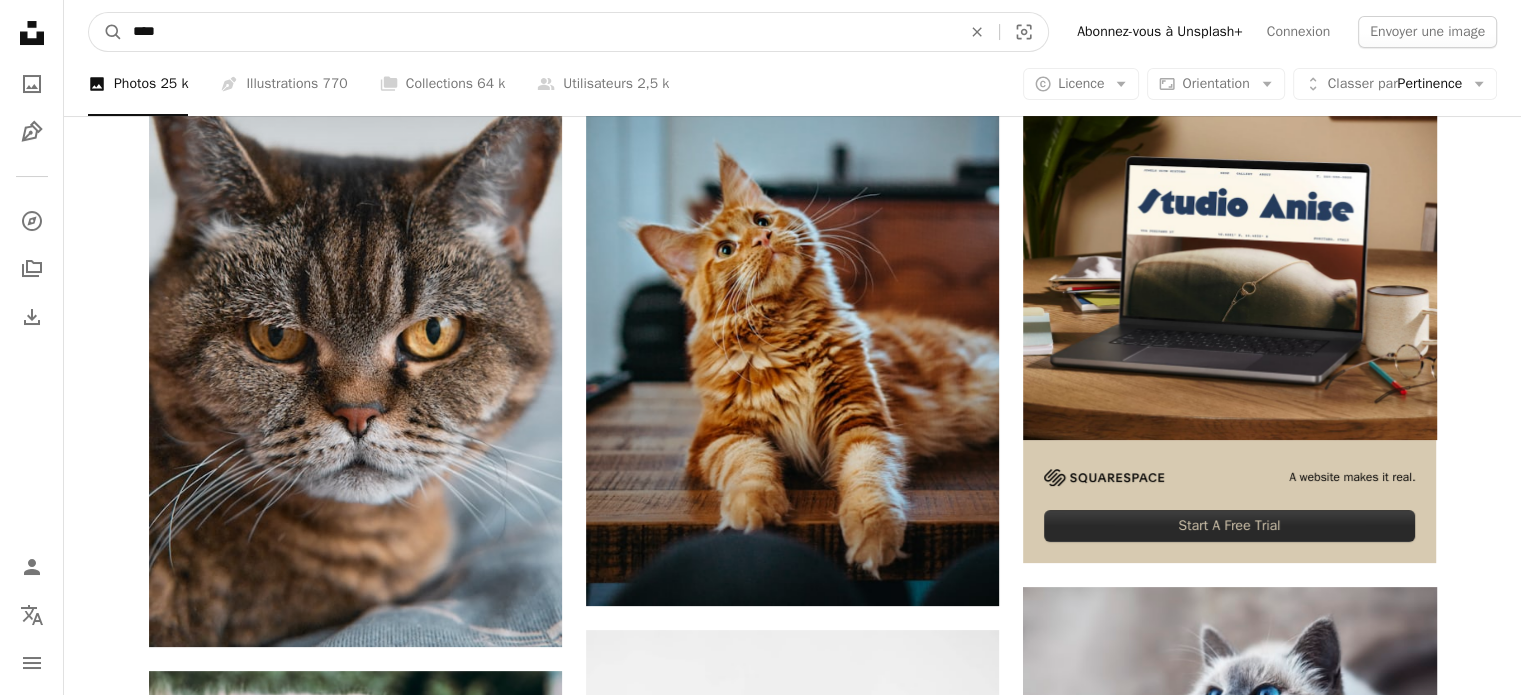 click on "****" at bounding box center [539, 32] 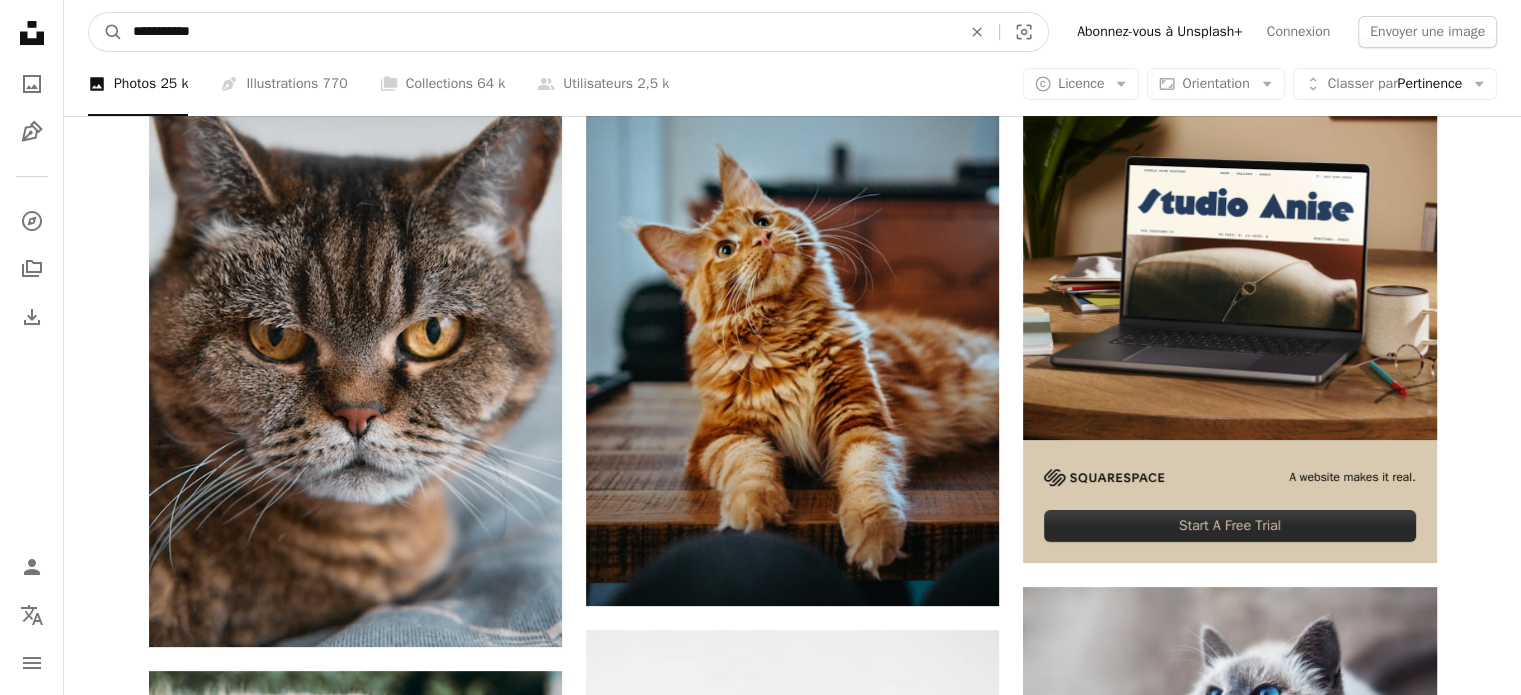 type on "**********" 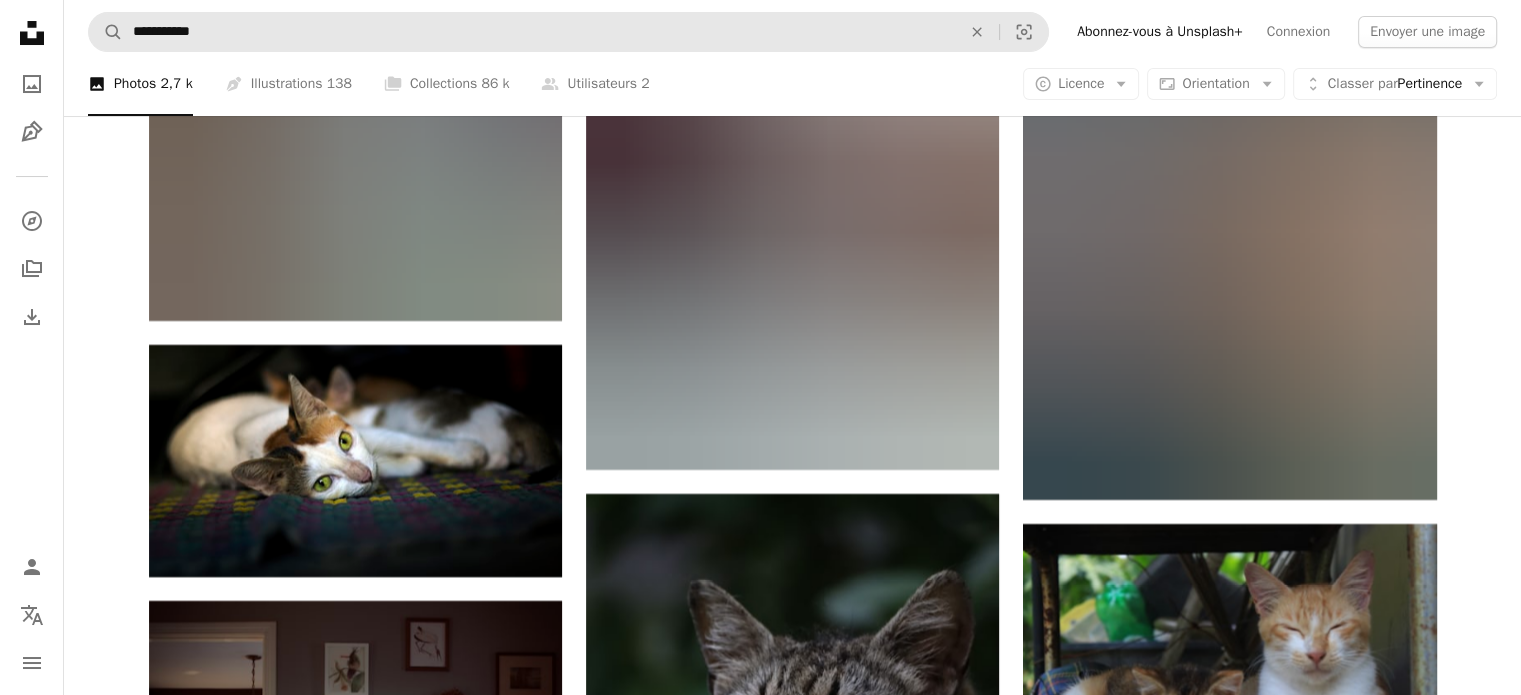 scroll, scrollTop: 23000, scrollLeft: 0, axis: vertical 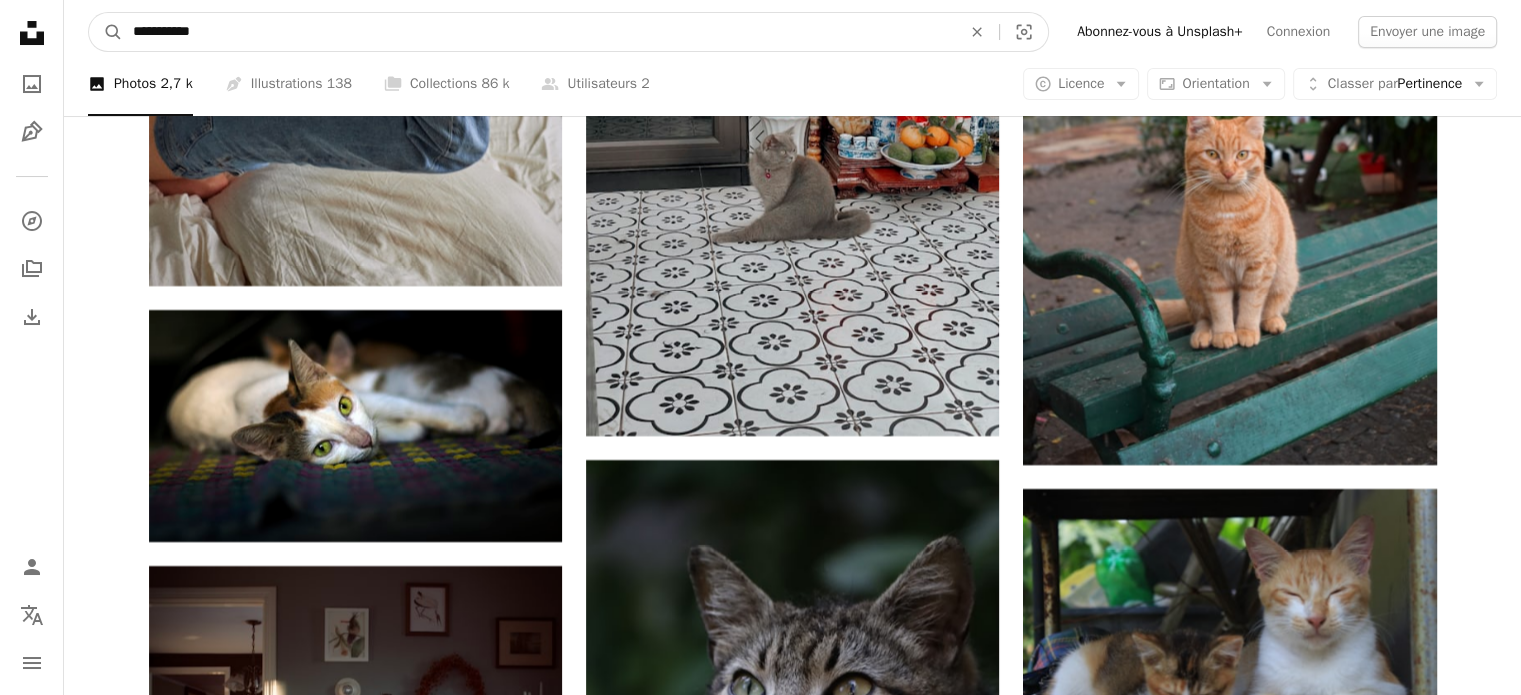 drag, startPoint x: 215, startPoint y: 35, endPoint x: 161, endPoint y: 30, distance: 54.230988 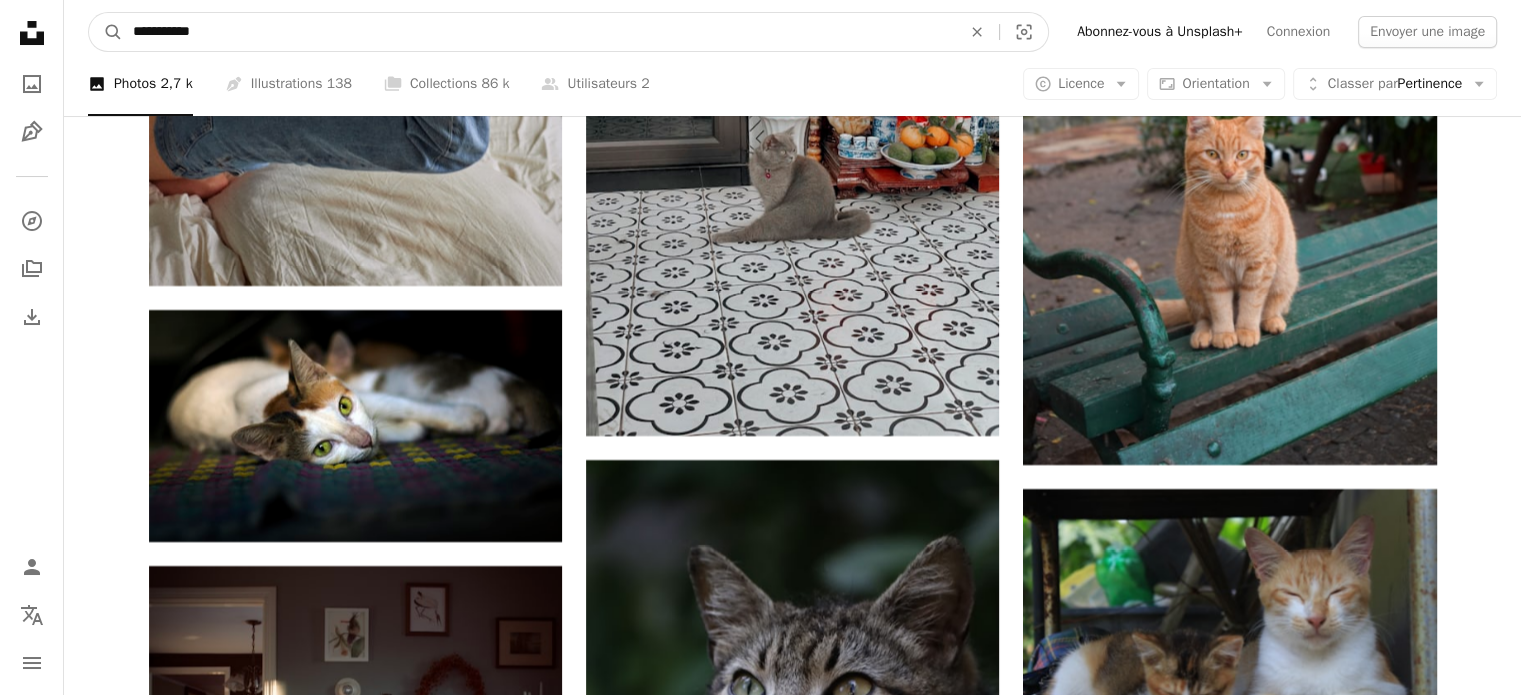 type on "**********" 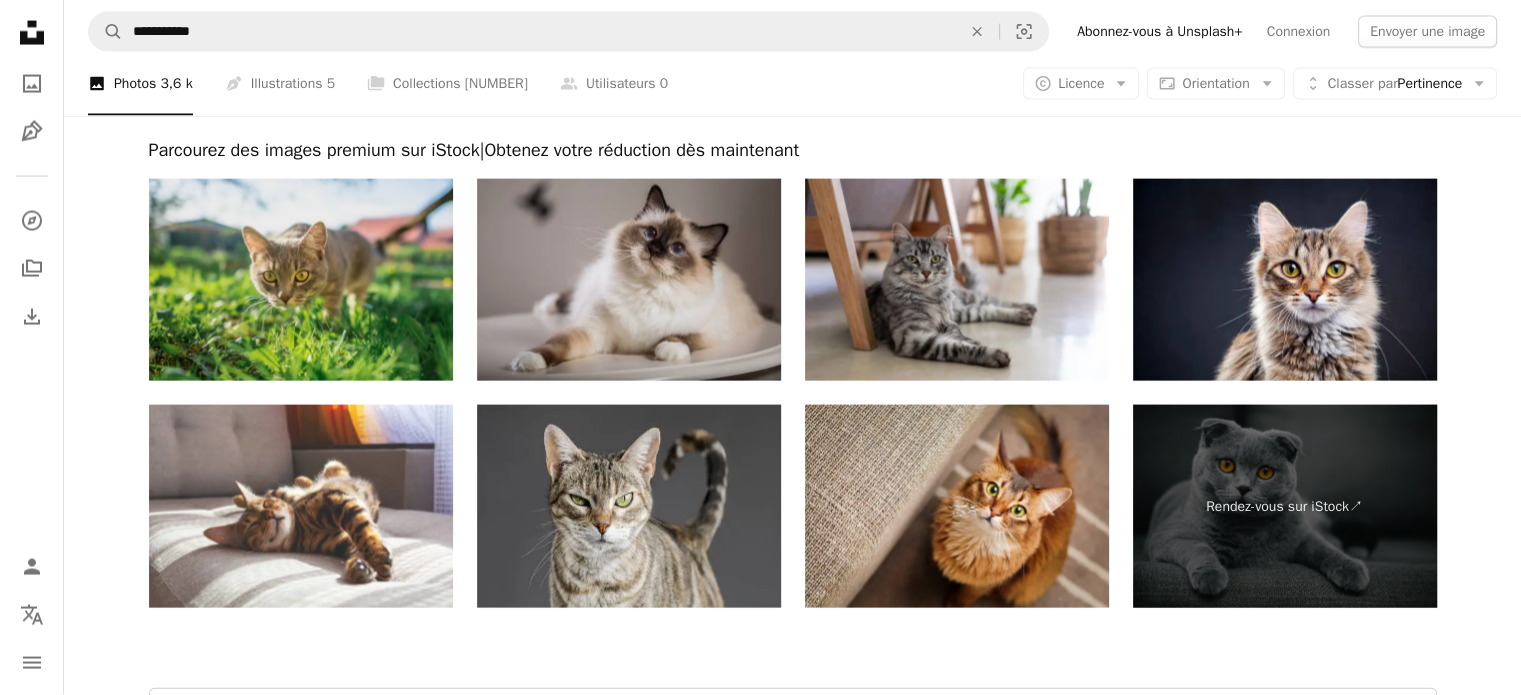 scroll, scrollTop: 4586, scrollLeft: 0, axis: vertical 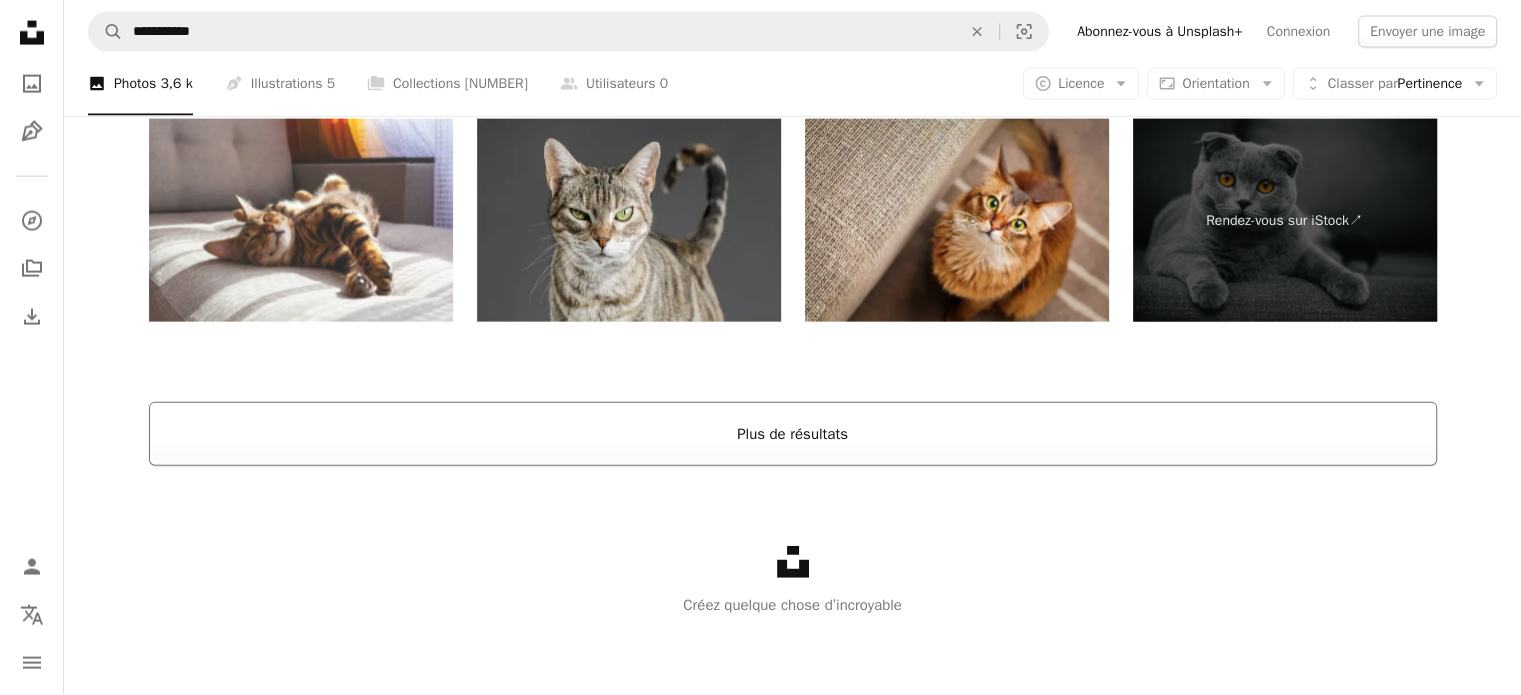 click on "Plus de résultats" at bounding box center (793, 434) 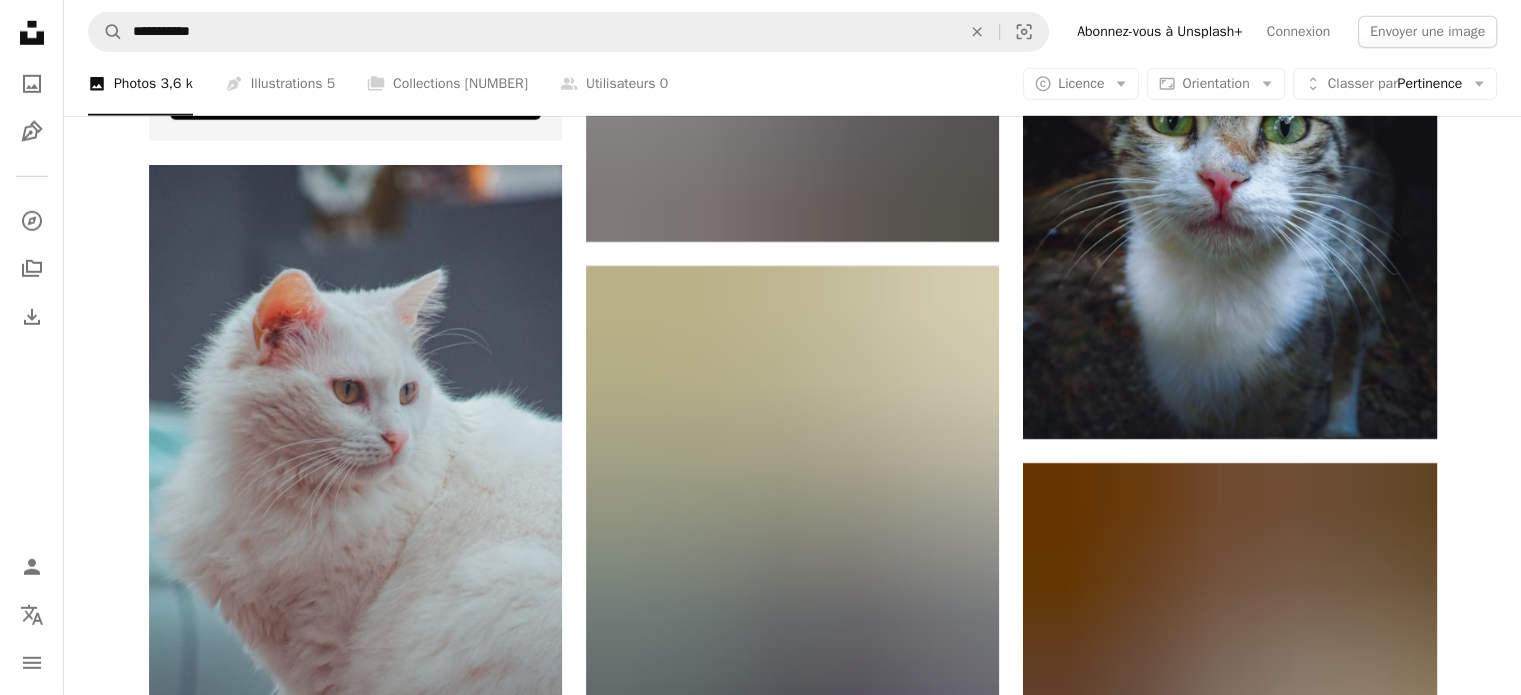 scroll, scrollTop: 6186, scrollLeft: 0, axis: vertical 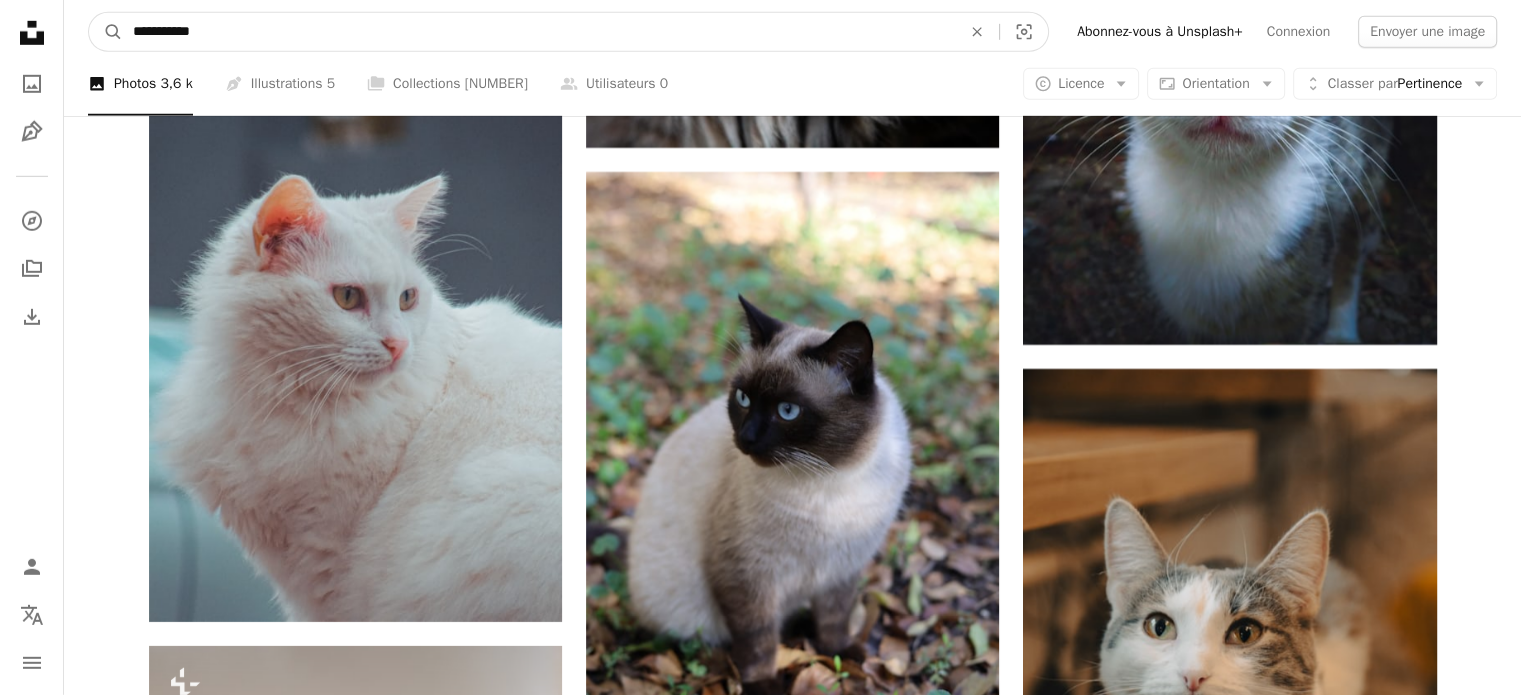 drag, startPoint x: 216, startPoint y: 26, endPoint x: 162, endPoint y: 31, distance: 54.230988 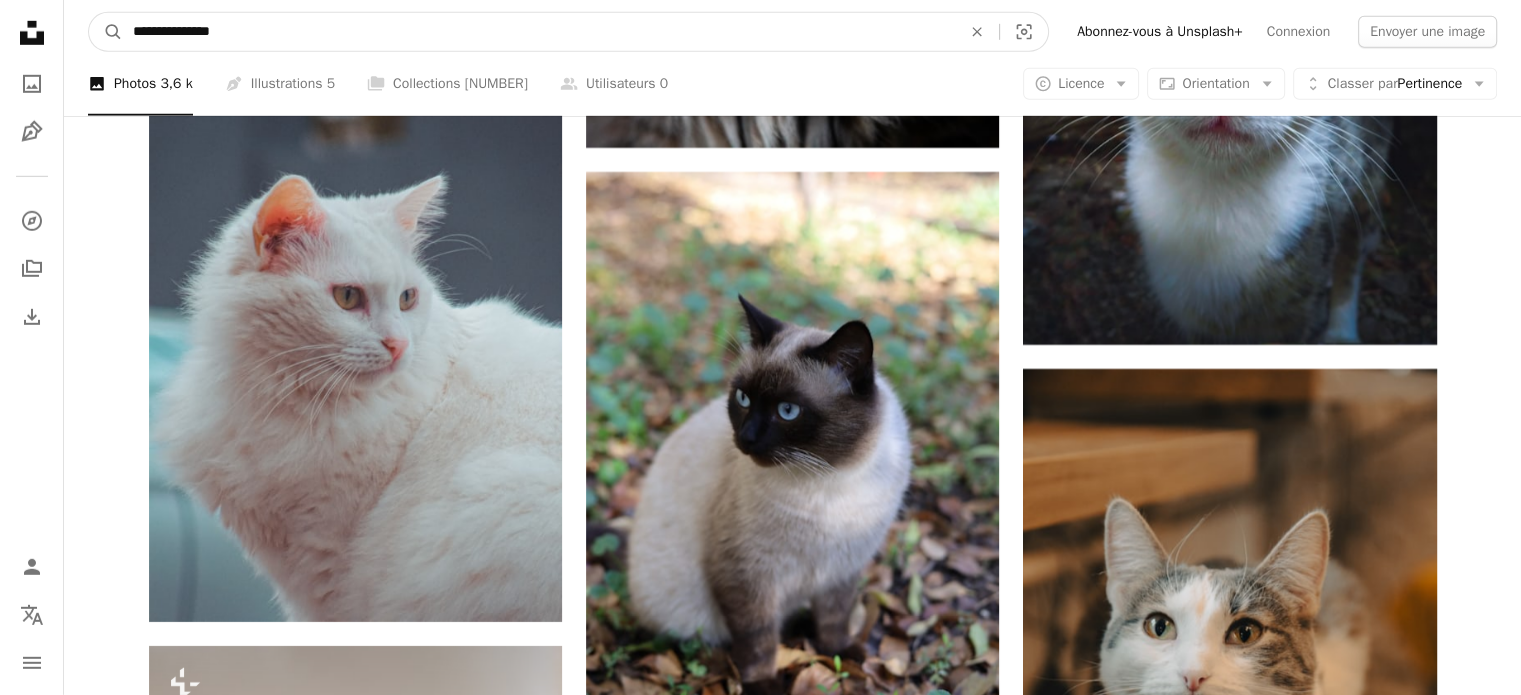 type on "**********" 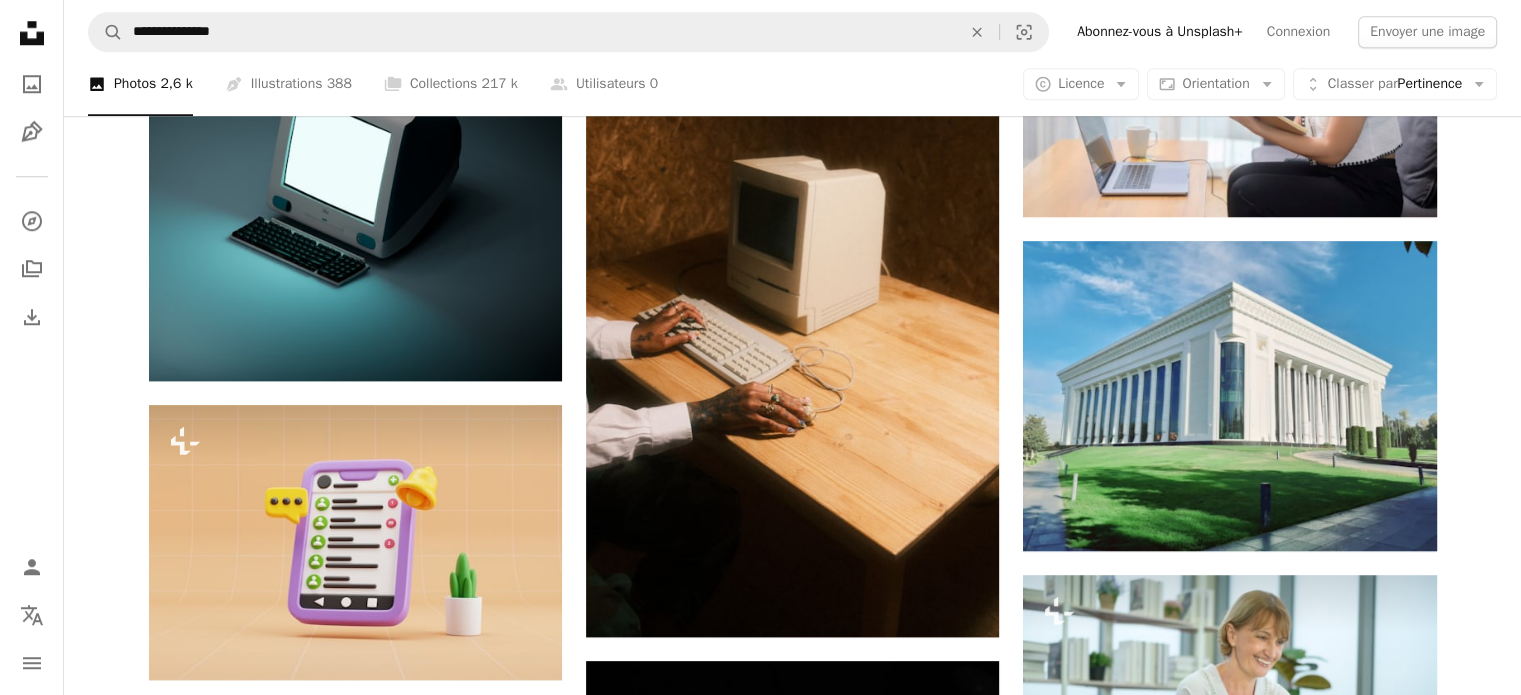 scroll, scrollTop: 2100, scrollLeft: 0, axis: vertical 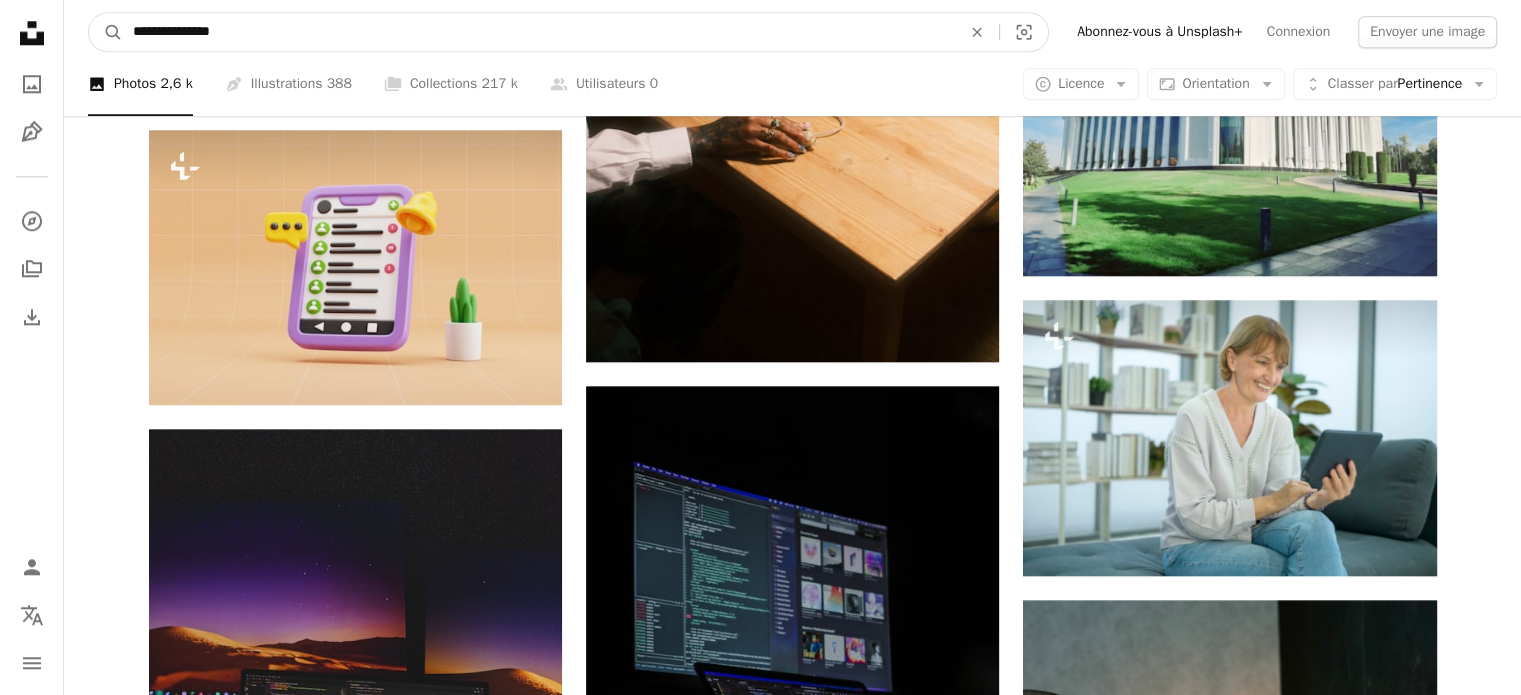 drag, startPoint x: 240, startPoint y: 27, endPoint x: 163, endPoint y: 32, distance: 77.16217 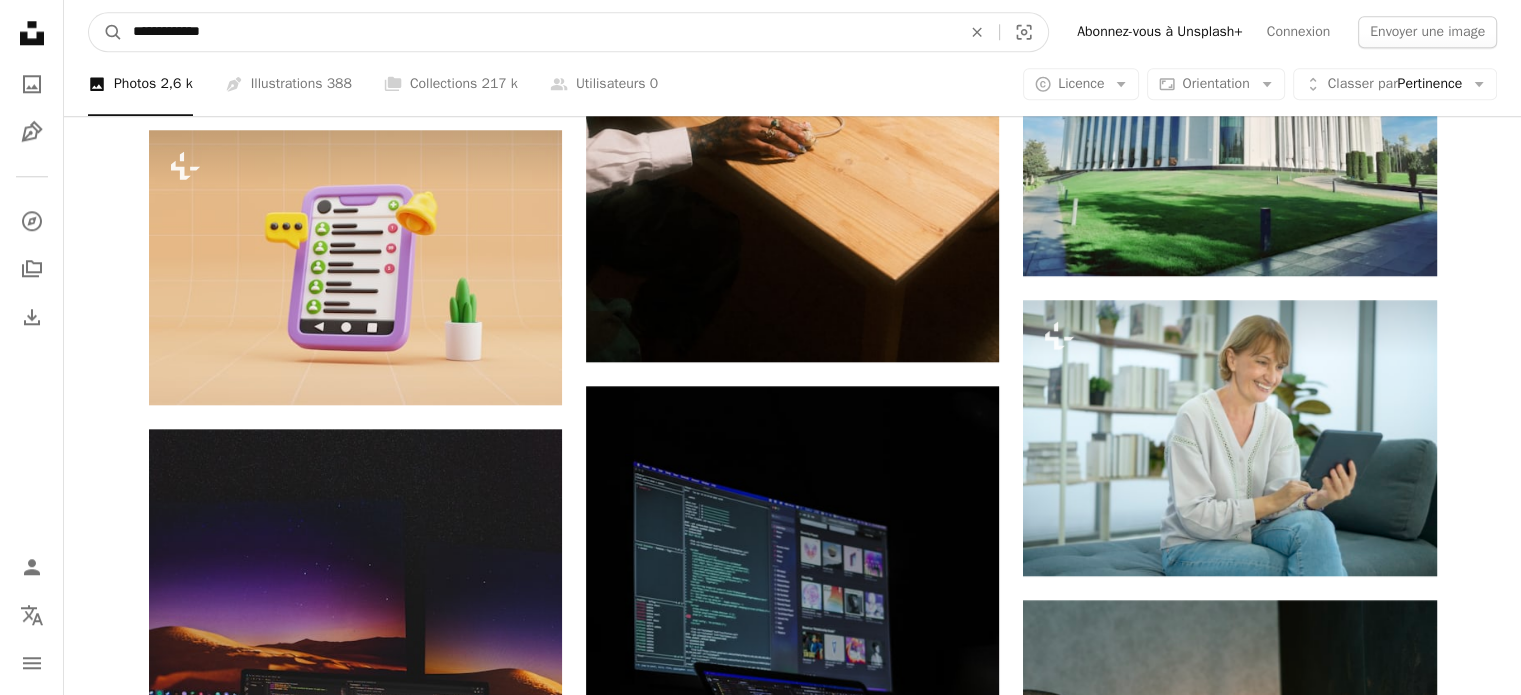 type on "**********" 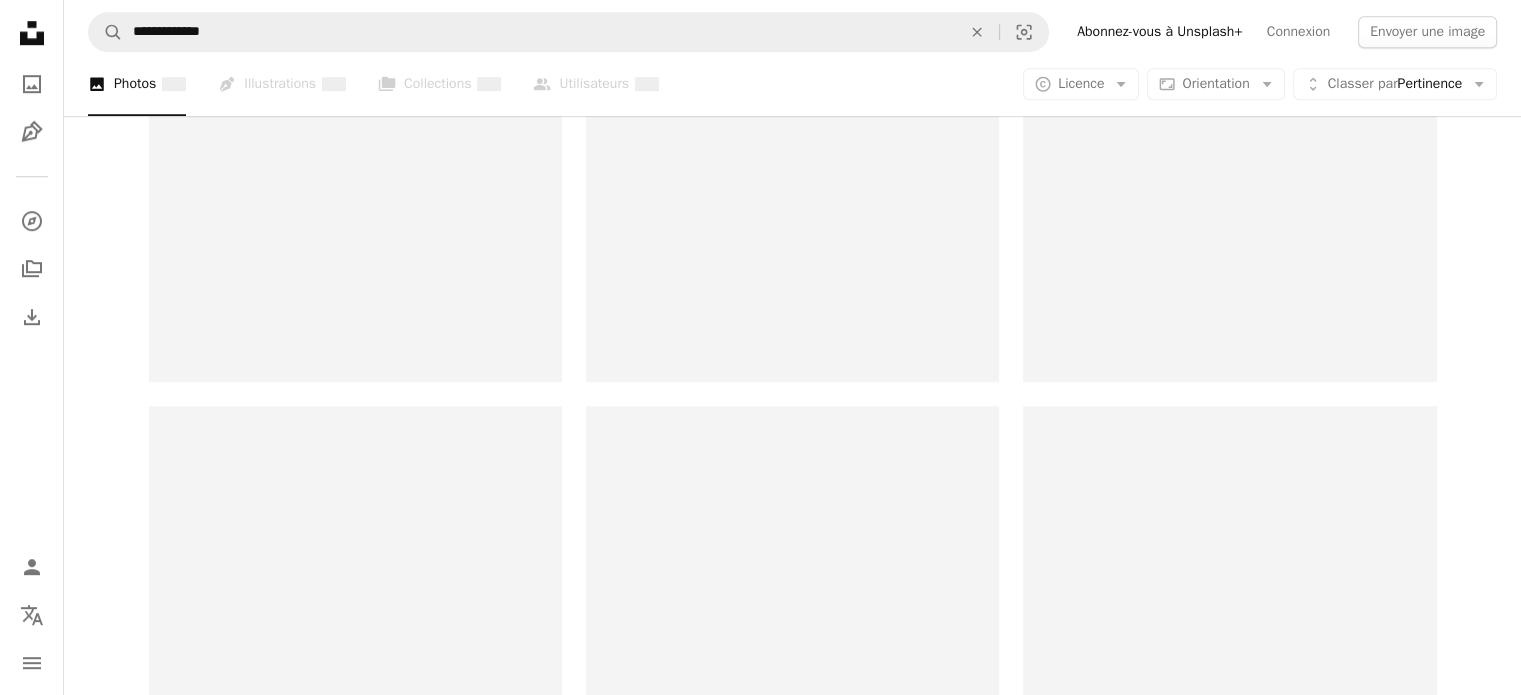 scroll, scrollTop: 0, scrollLeft: 0, axis: both 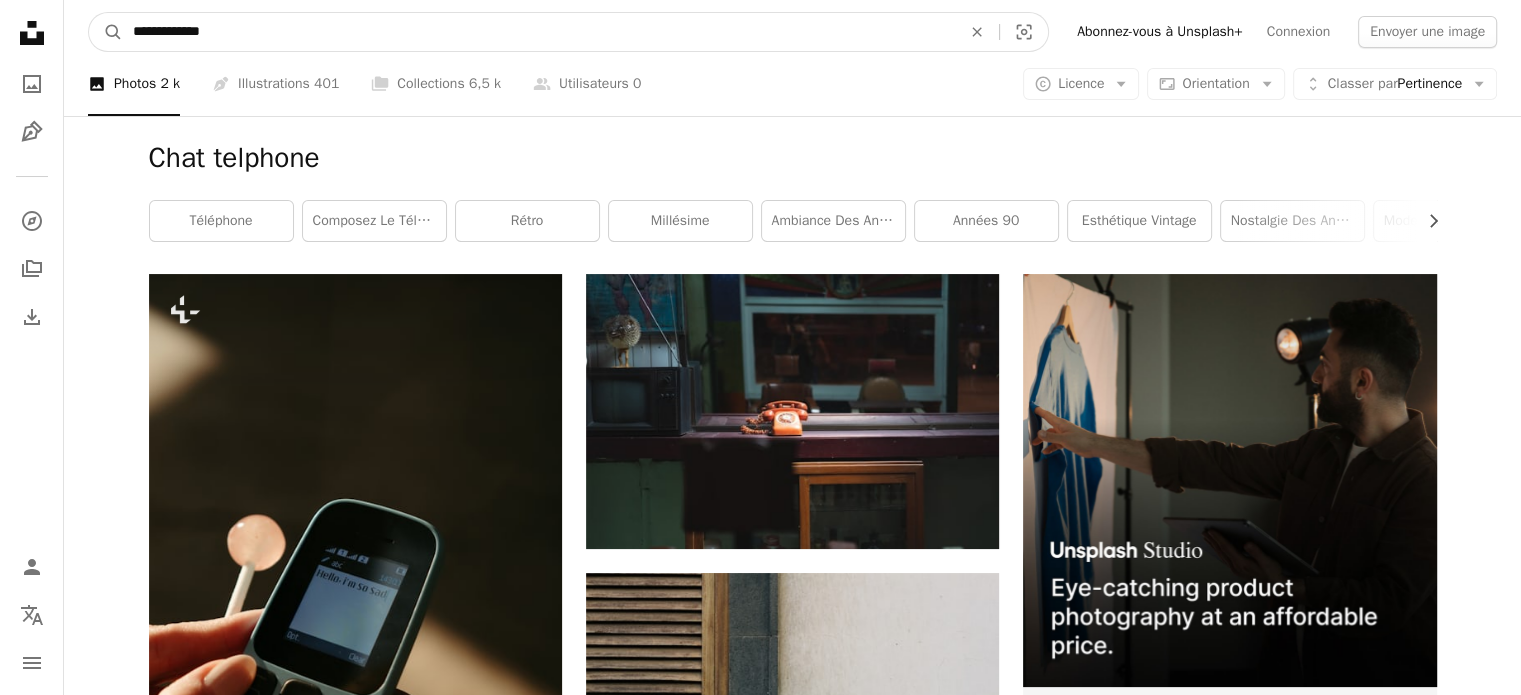click on "**********" at bounding box center [539, 32] 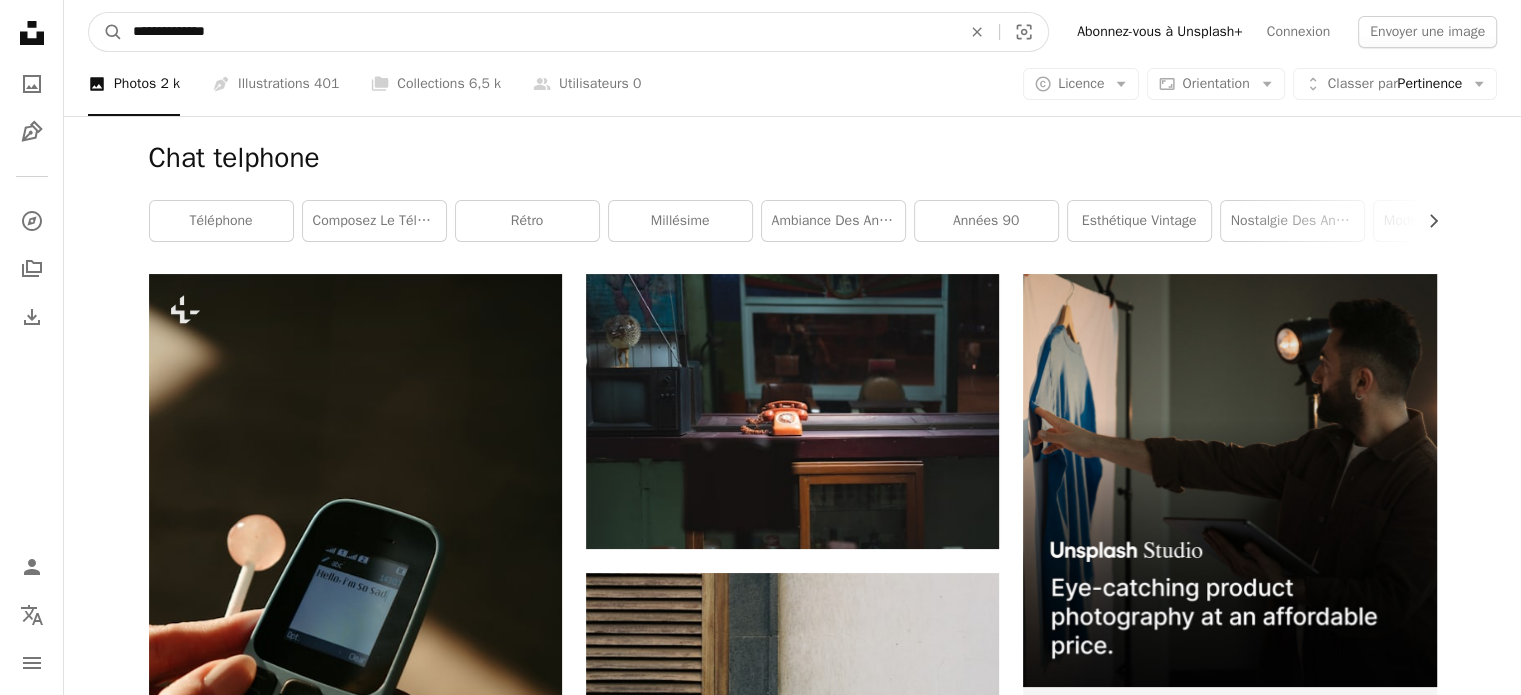 click on "A magnifying glass" at bounding box center (106, 32) 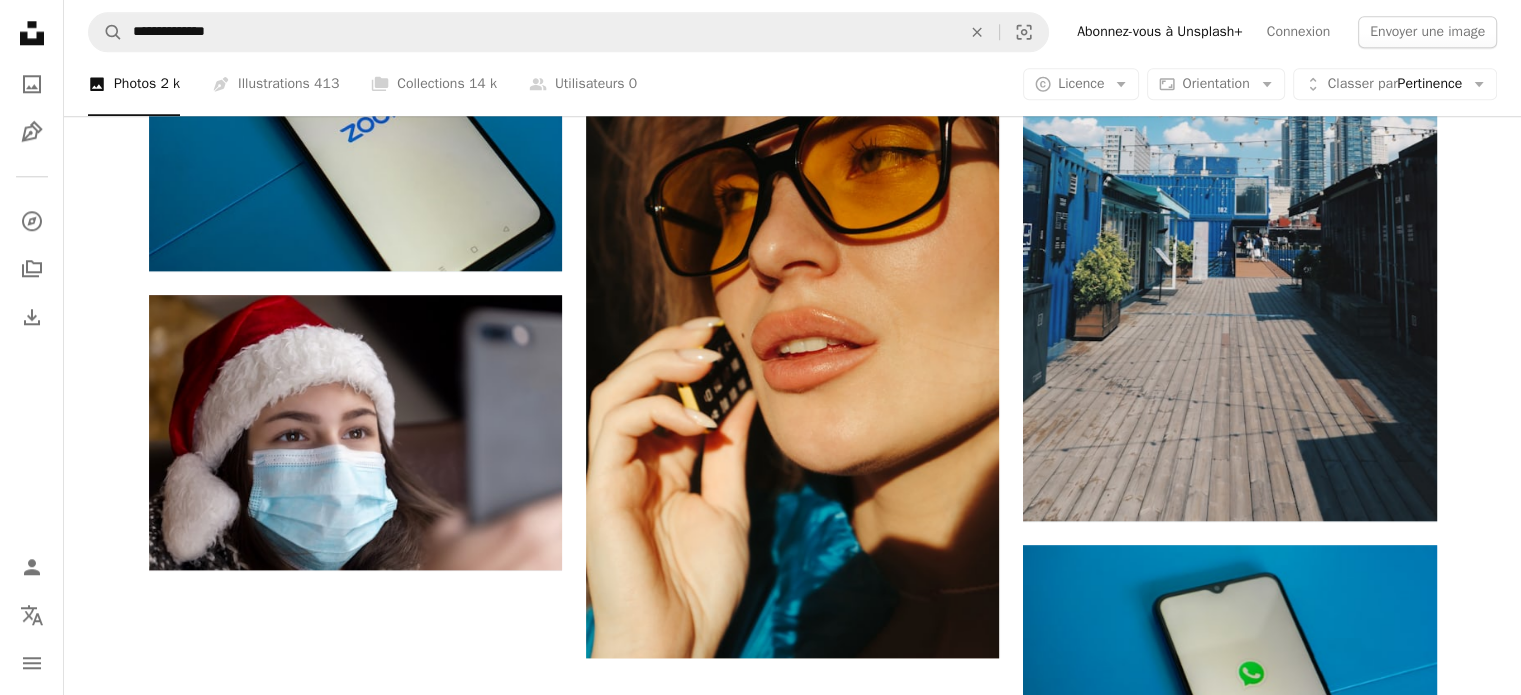 scroll, scrollTop: 2400, scrollLeft: 0, axis: vertical 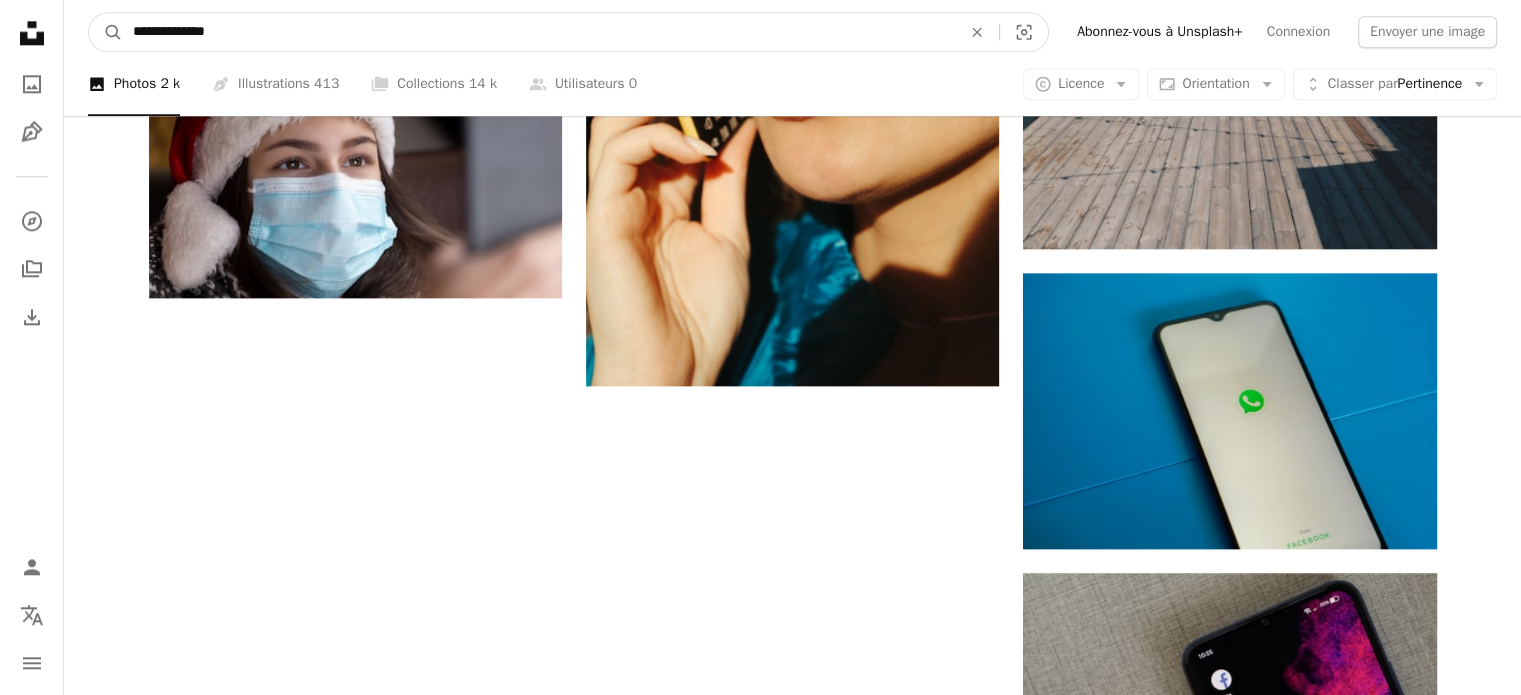 drag, startPoint x: 252, startPoint y: 35, endPoint x: 128, endPoint y: 29, distance: 124.14507 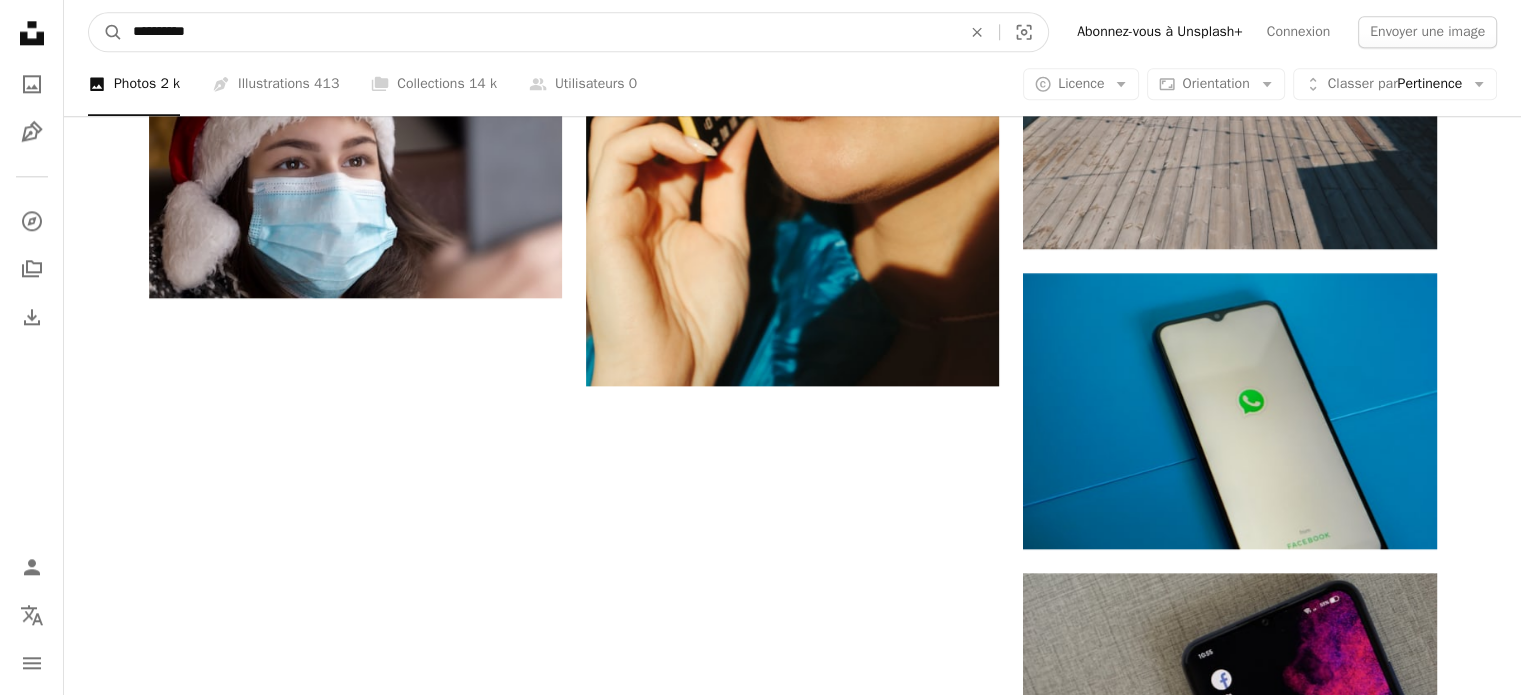 type on "**********" 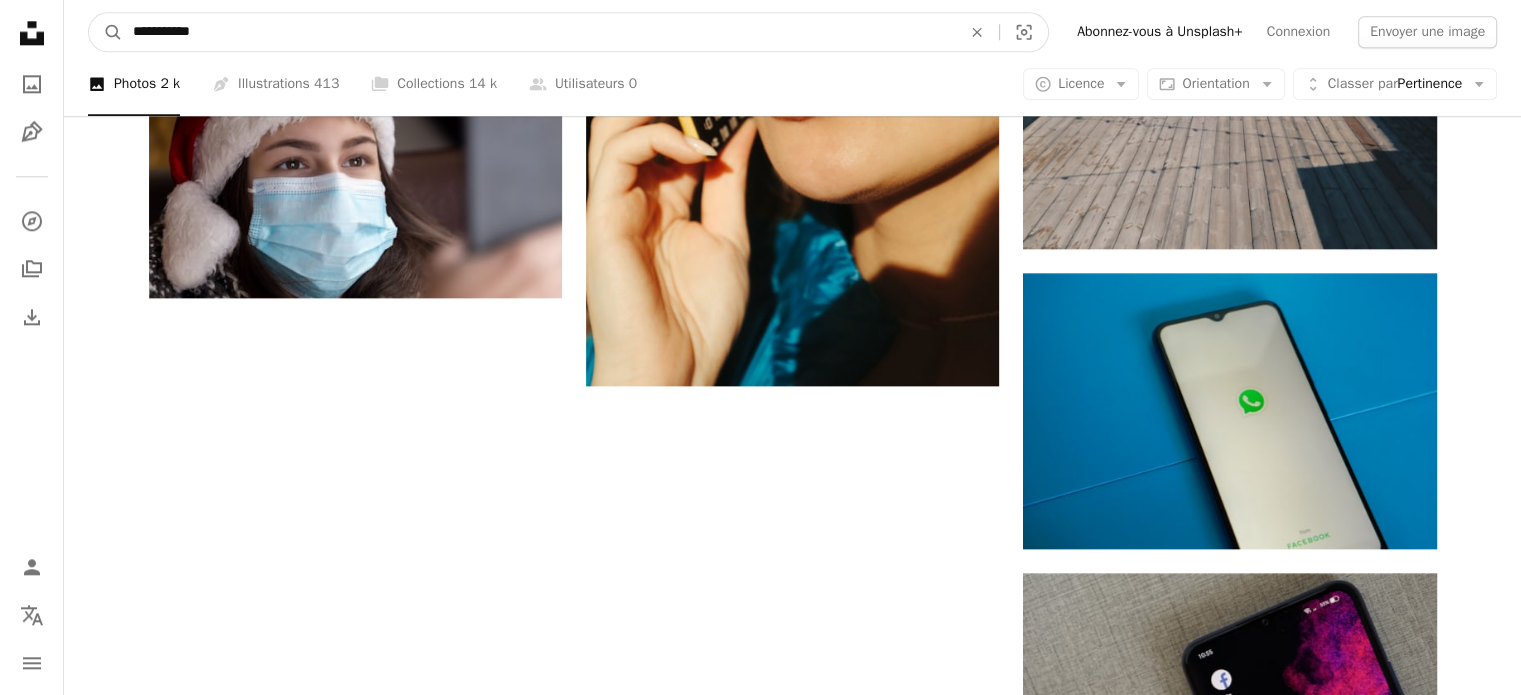 click on "A magnifying glass" at bounding box center (106, 32) 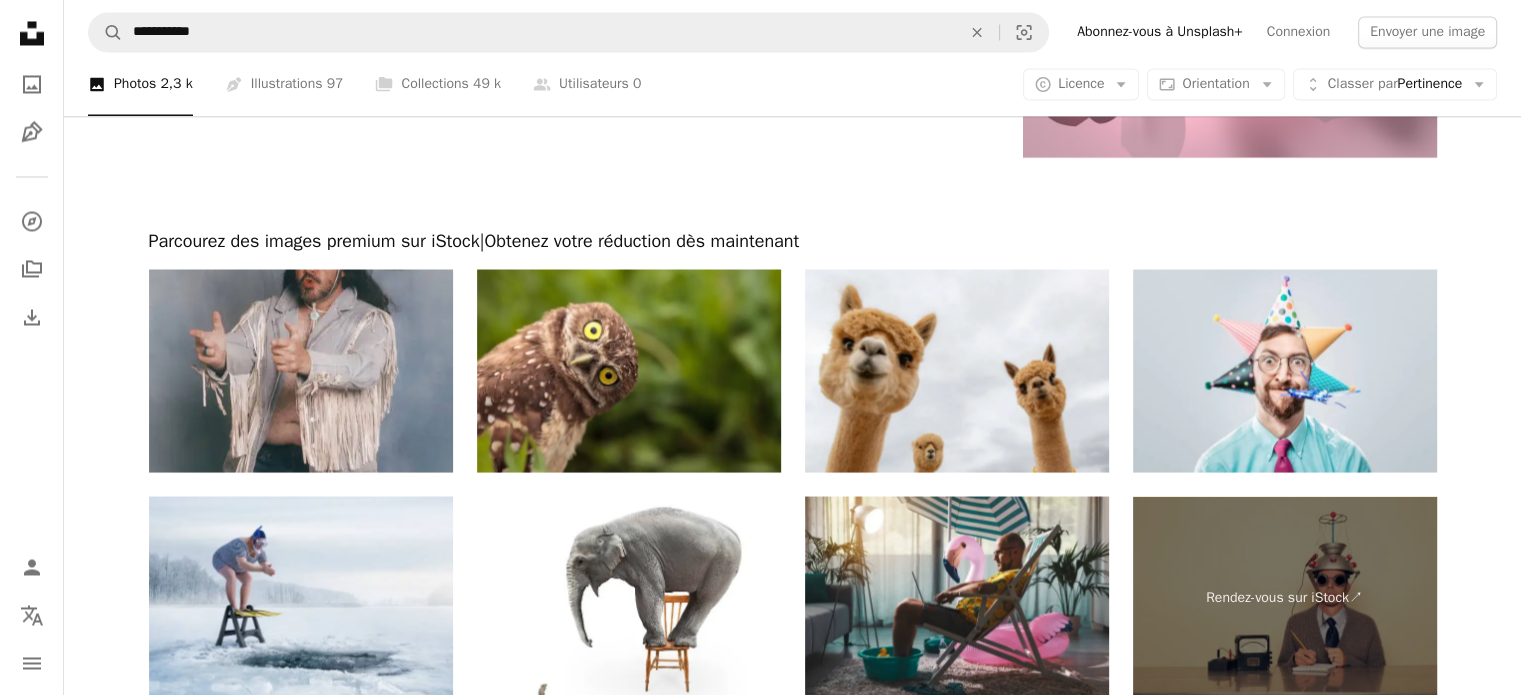 scroll, scrollTop: 3700, scrollLeft: 0, axis: vertical 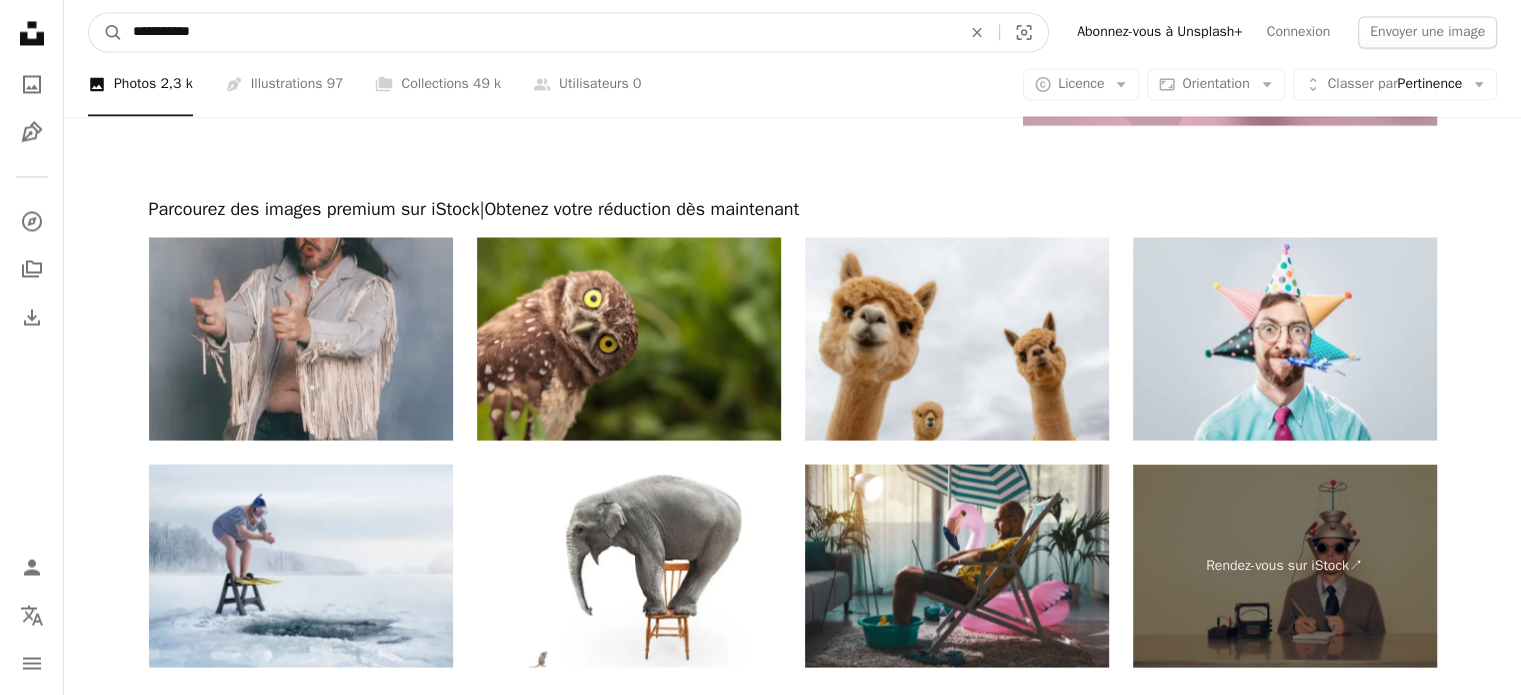 click on "**********" at bounding box center [539, 32] 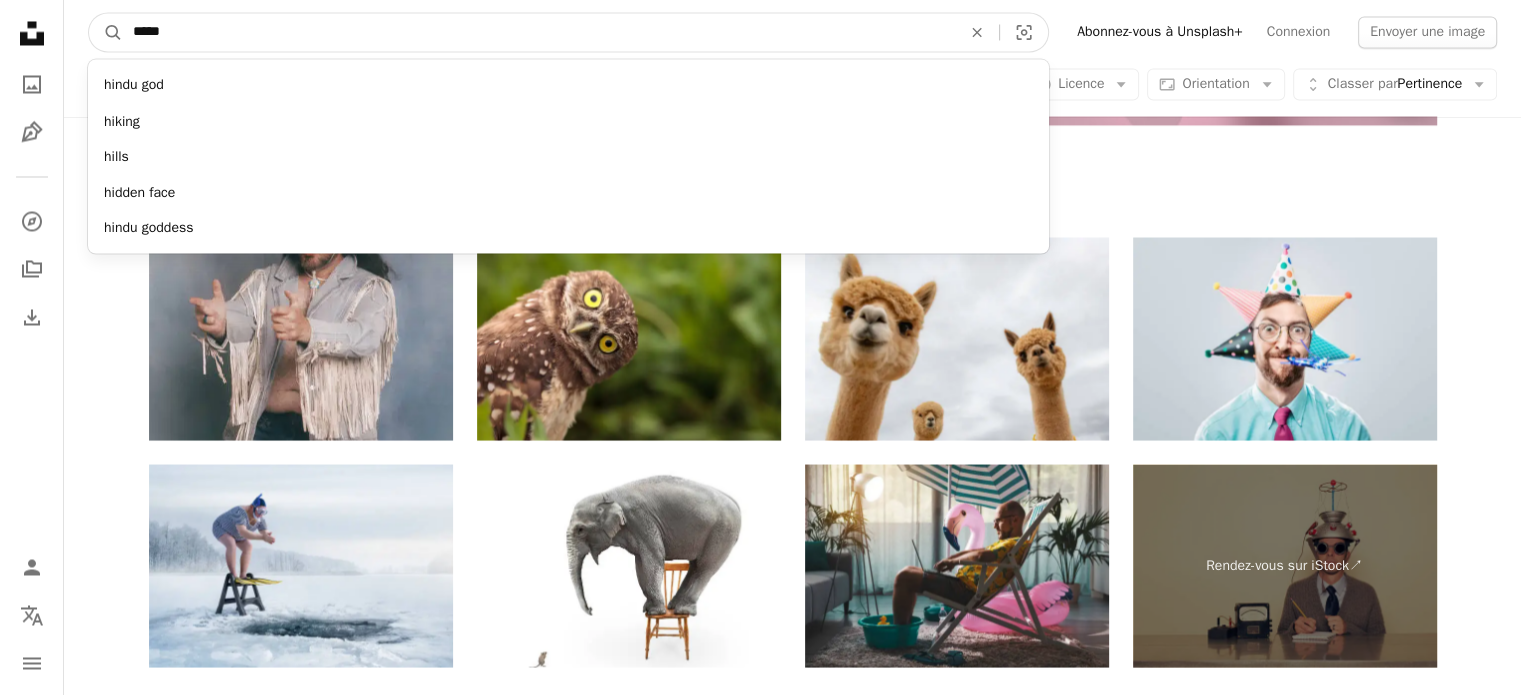 type on "*****" 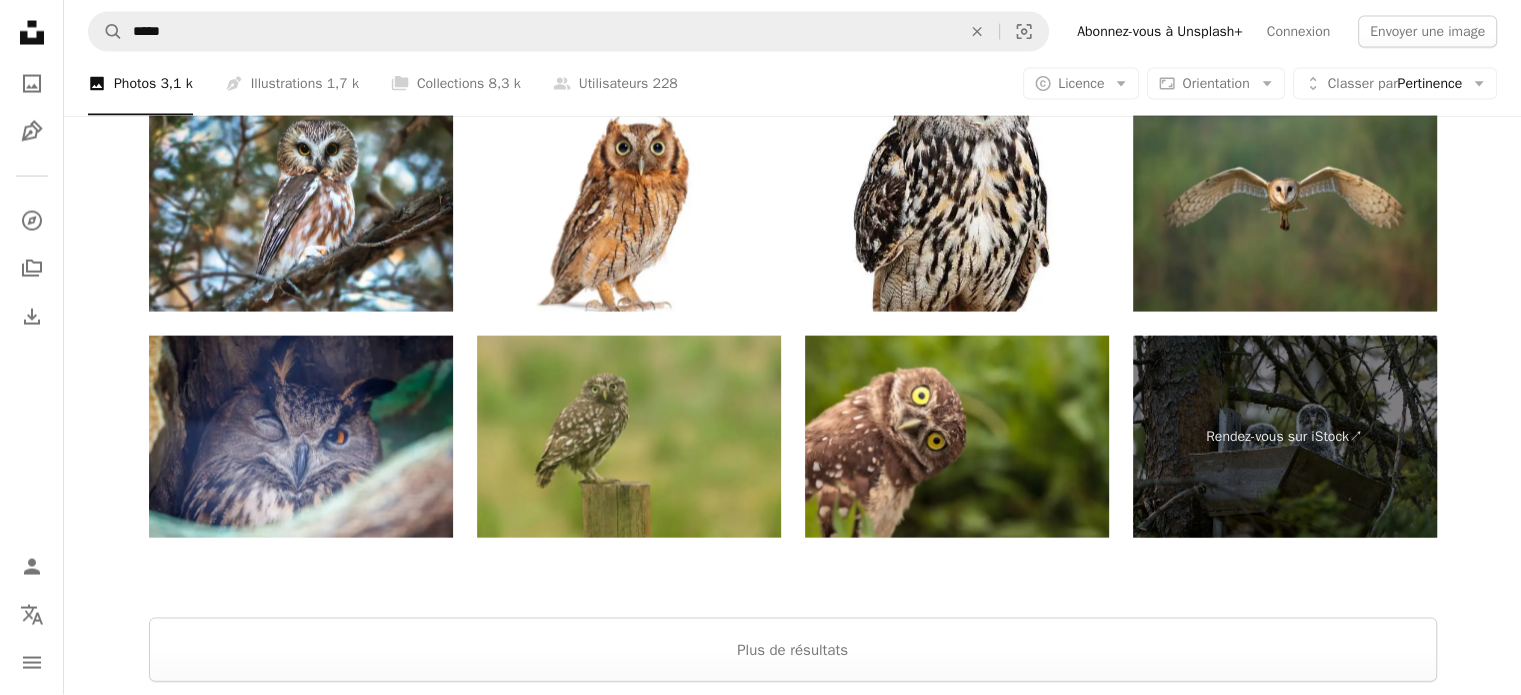 scroll, scrollTop: 4300, scrollLeft: 0, axis: vertical 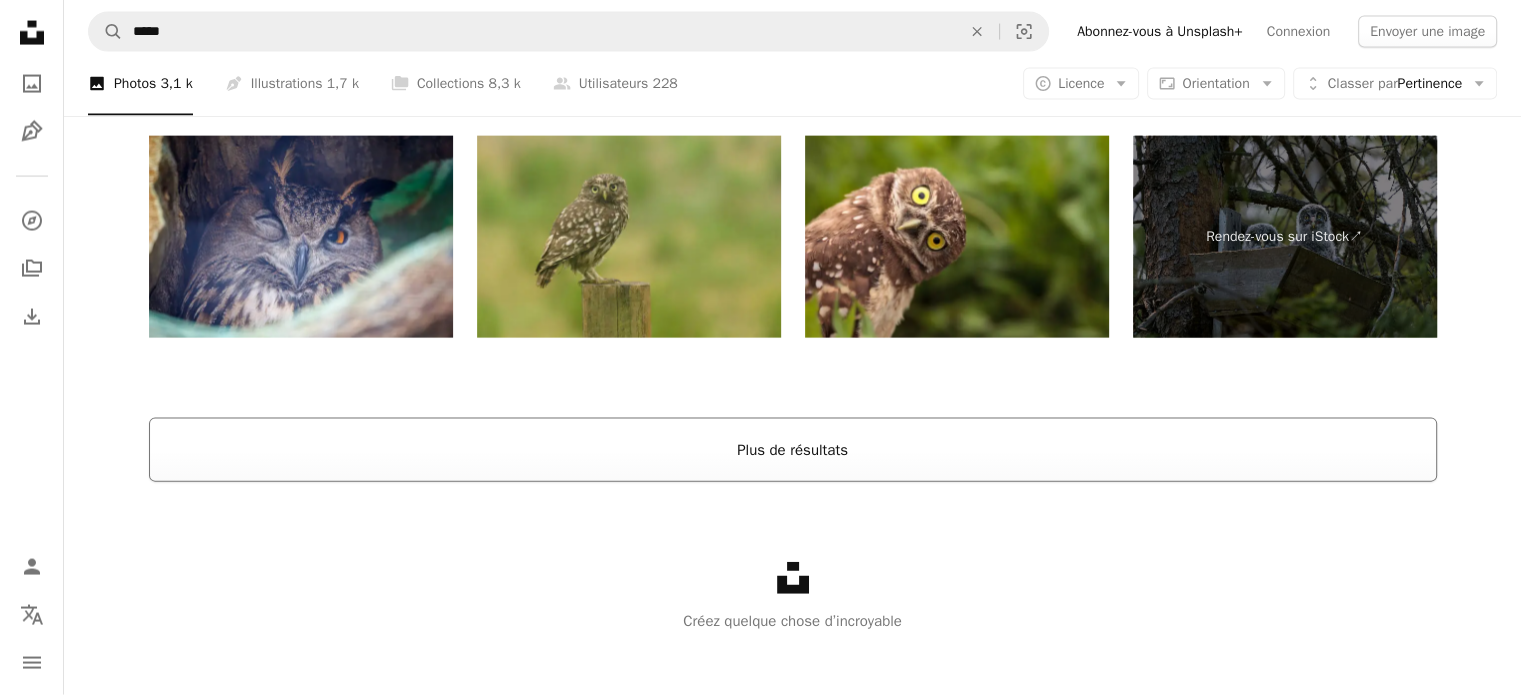 click on "Plus de résultats" at bounding box center (793, 450) 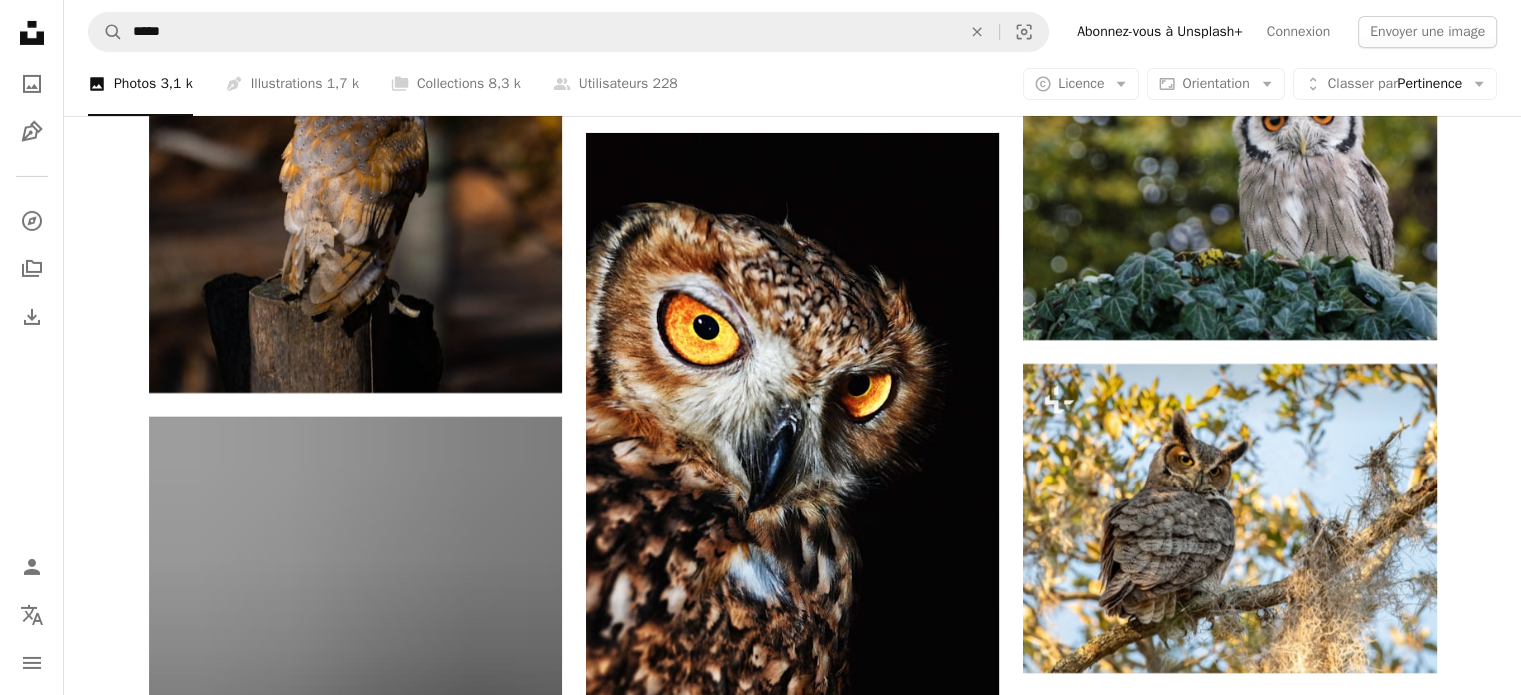scroll, scrollTop: 7100, scrollLeft: 0, axis: vertical 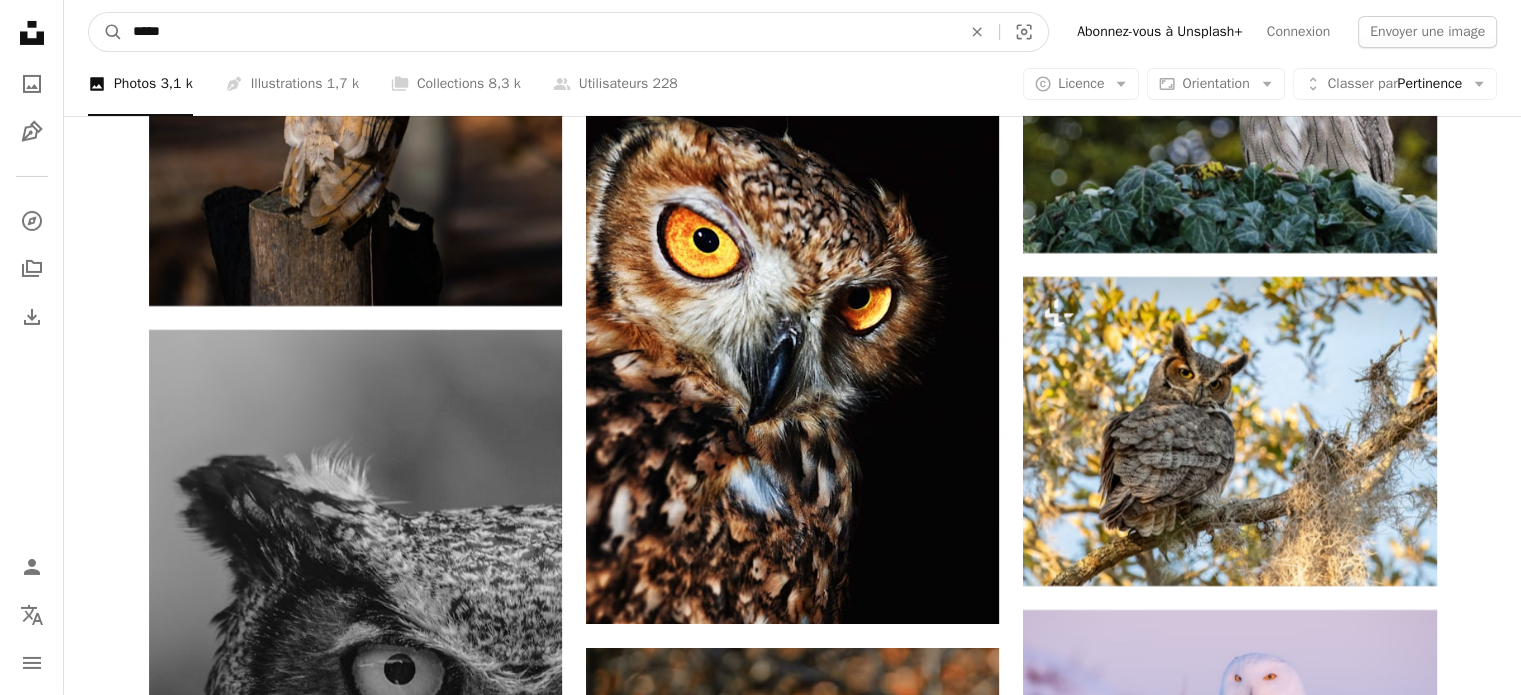 click on "*****" at bounding box center [539, 32] 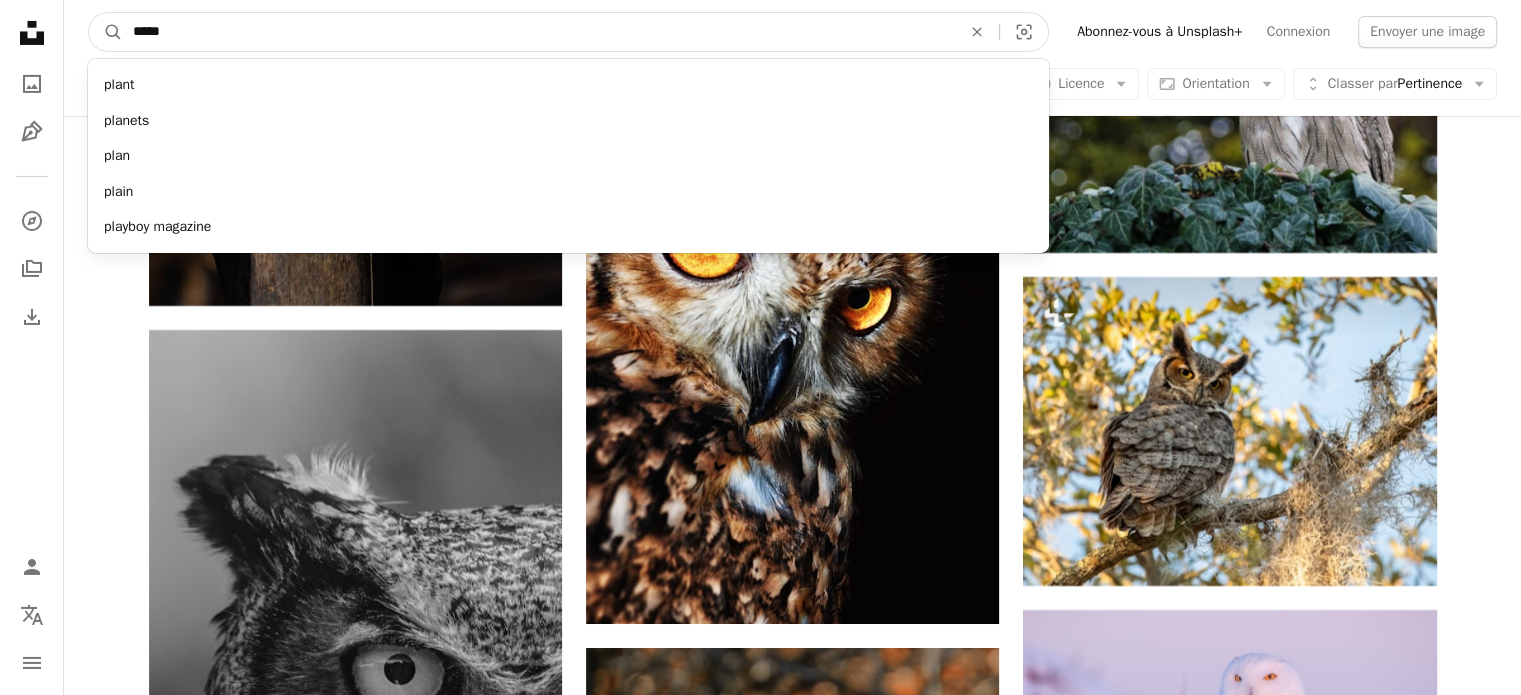 type on "*****" 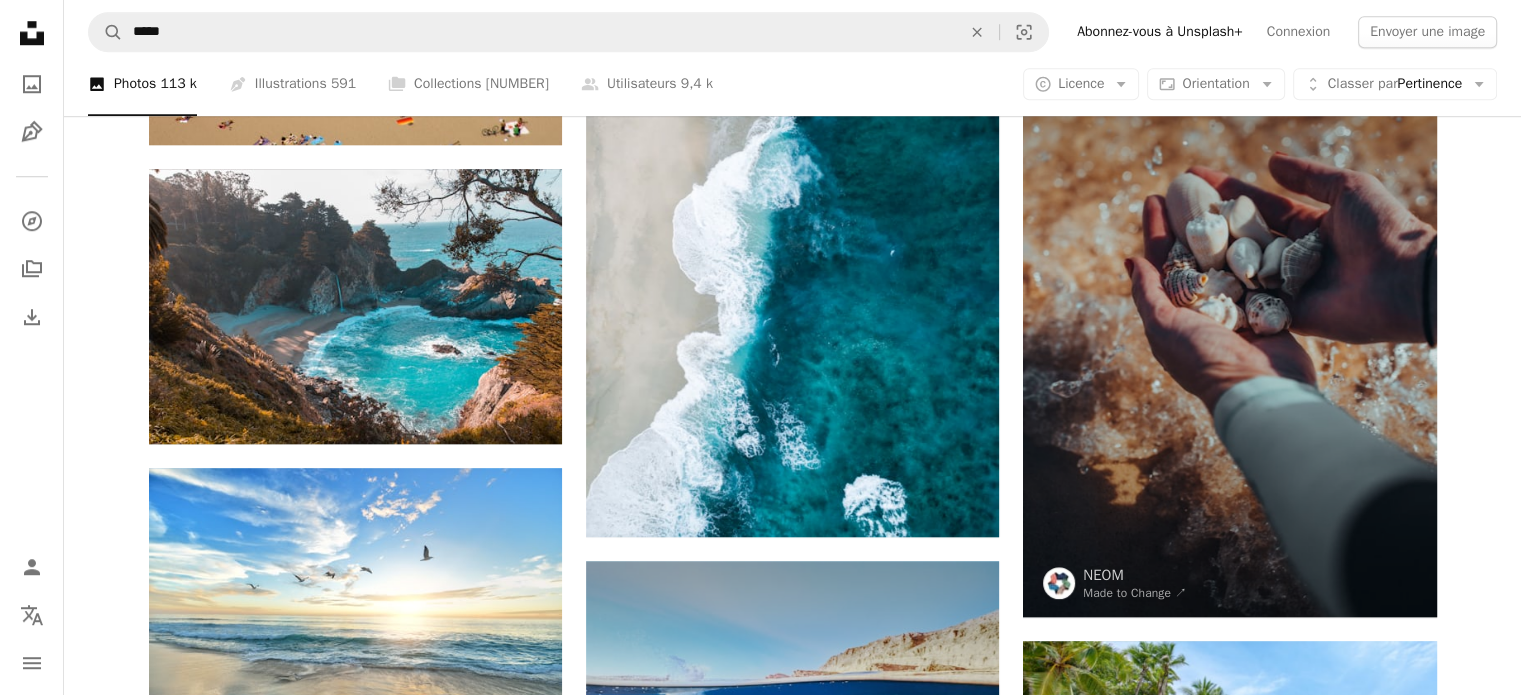 scroll, scrollTop: 1700, scrollLeft: 0, axis: vertical 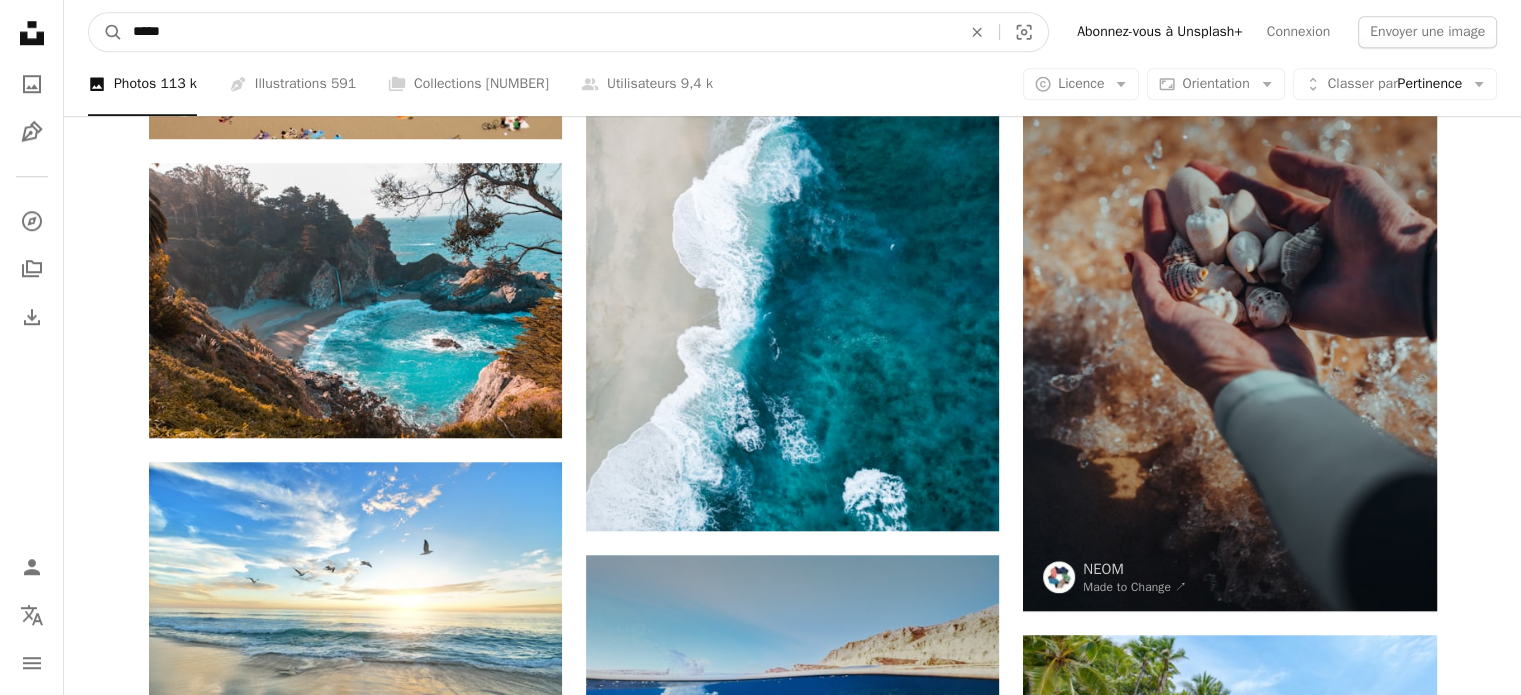 click on "*****" at bounding box center [539, 32] 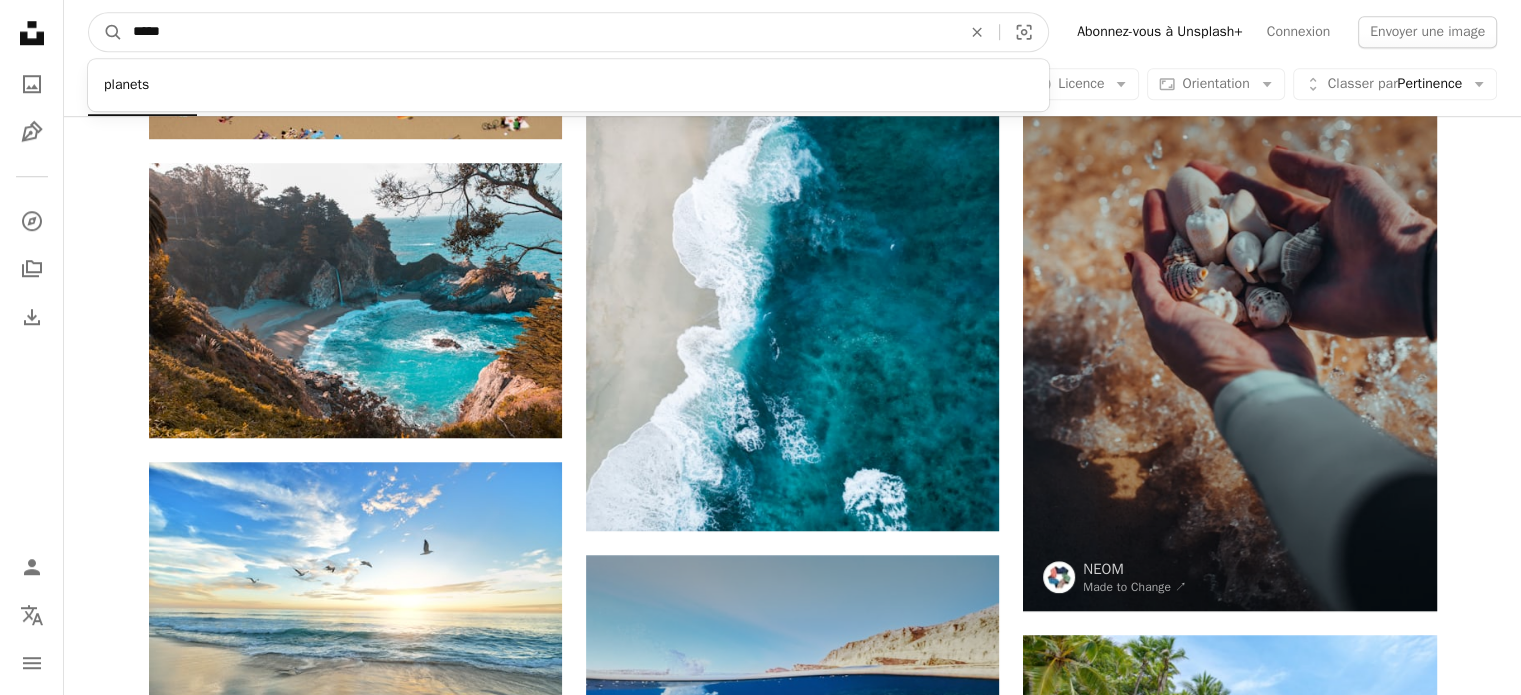 click on "*****" at bounding box center (539, 32) 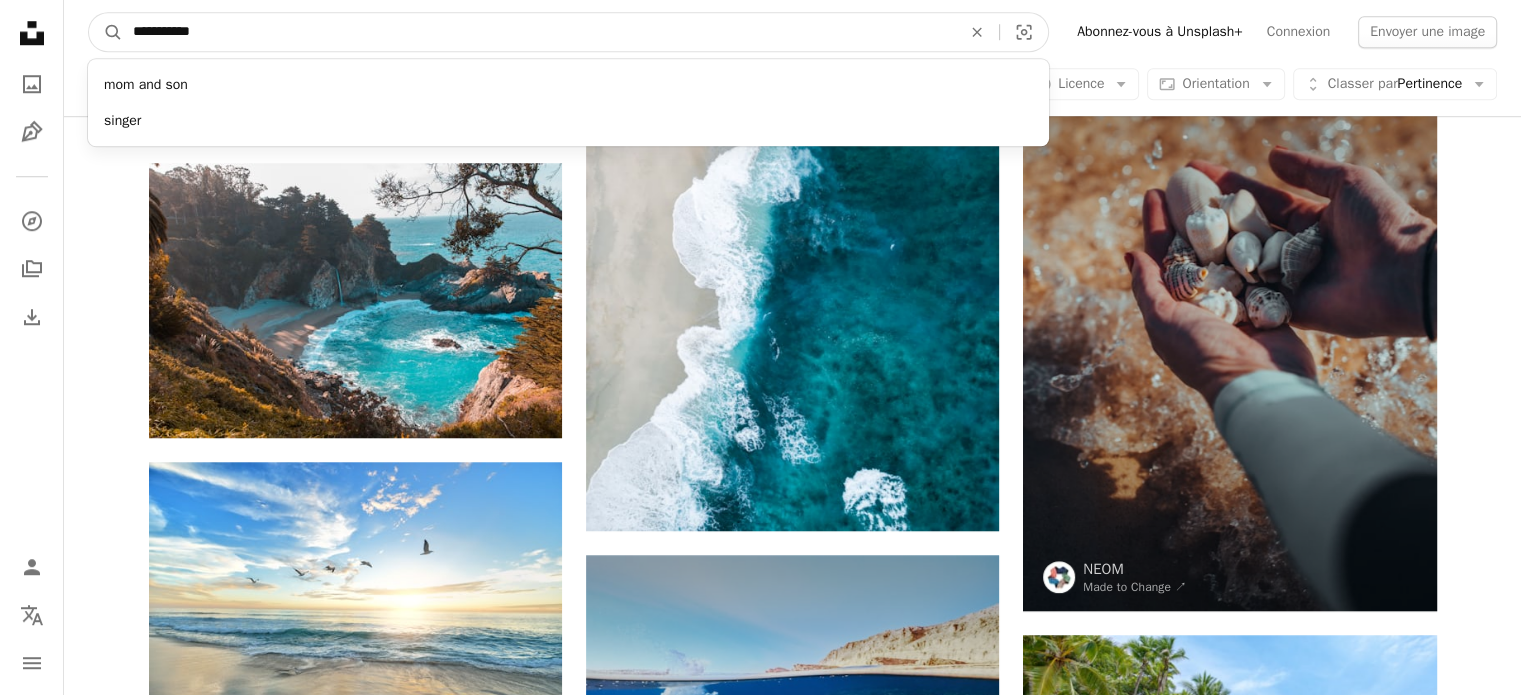 type on "**********" 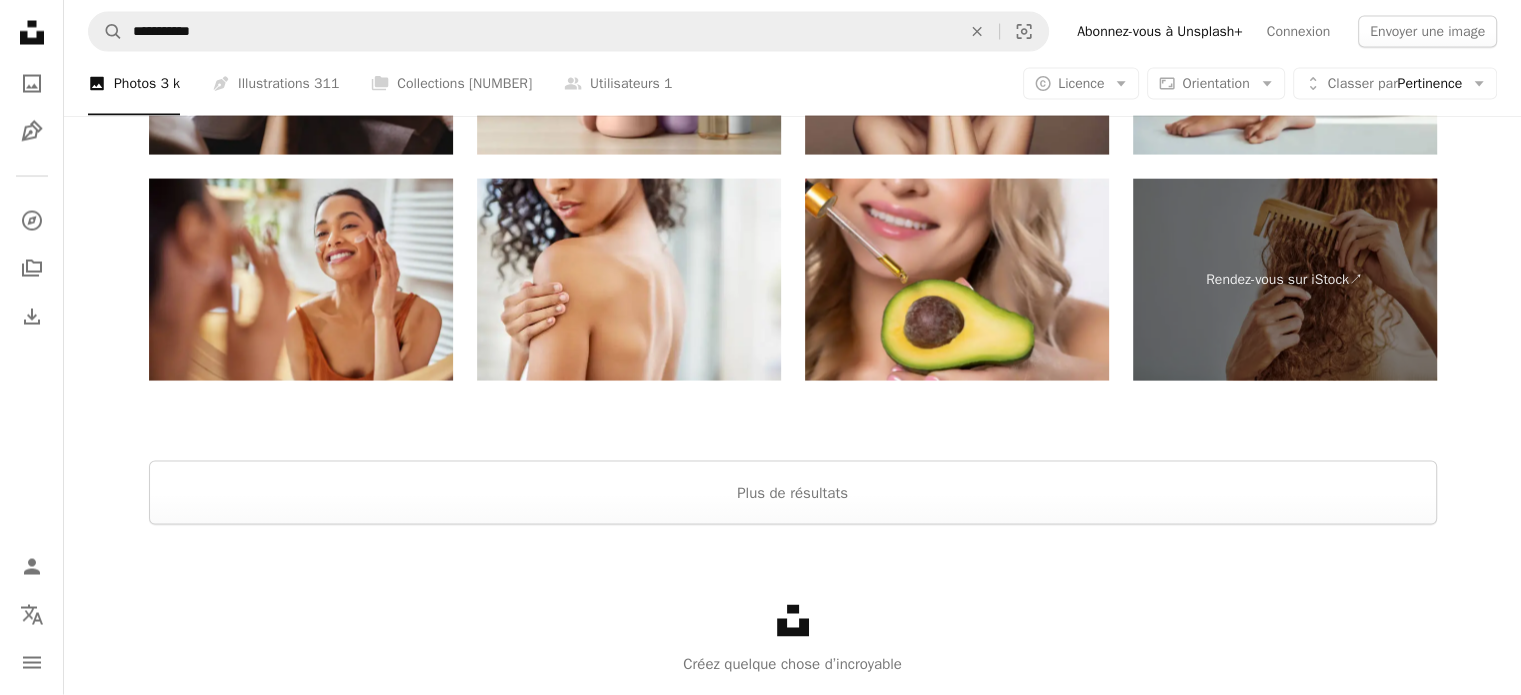 scroll, scrollTop: 4000, scrollLeft: 0, axis: vertical 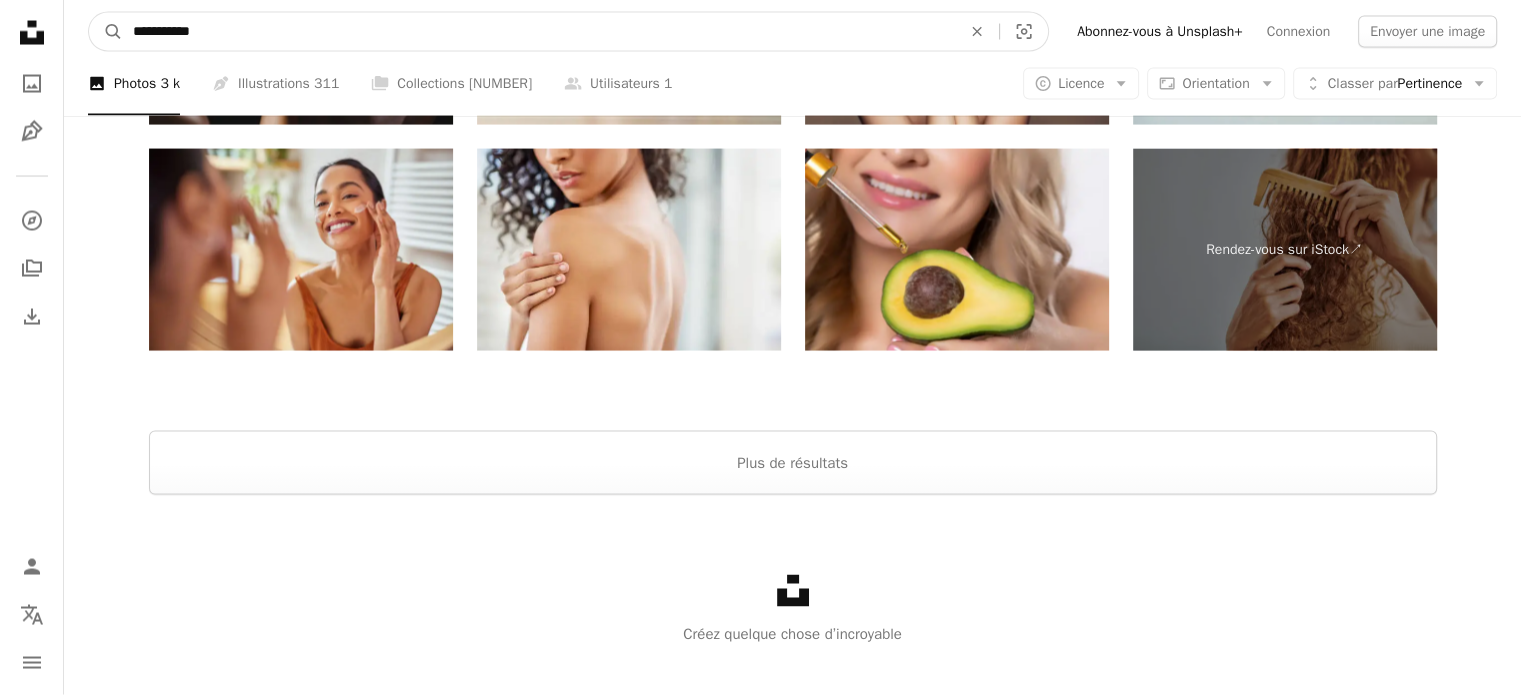 click on "**********" at bounding box center (539, 32) 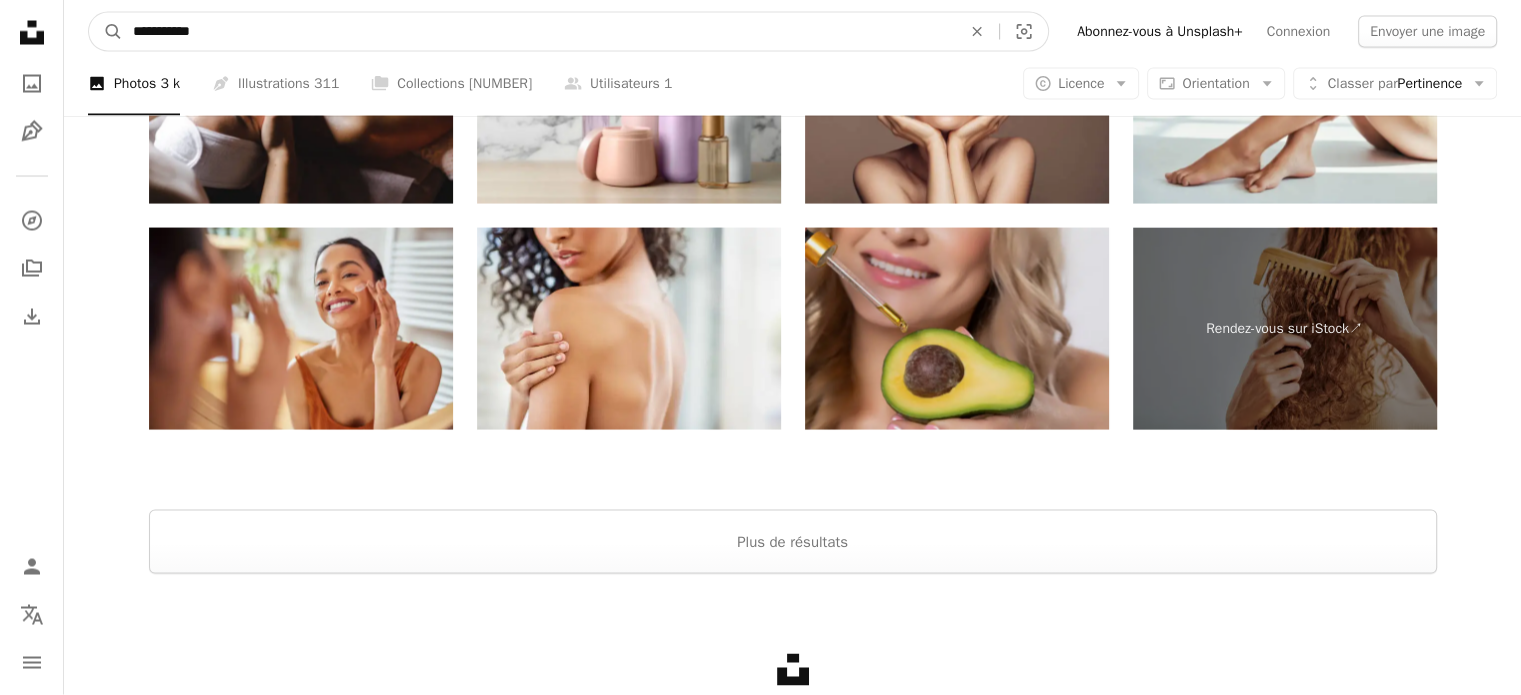 scroll, scrollTop: 3900, scrollLeft: 0, axis: vertical 